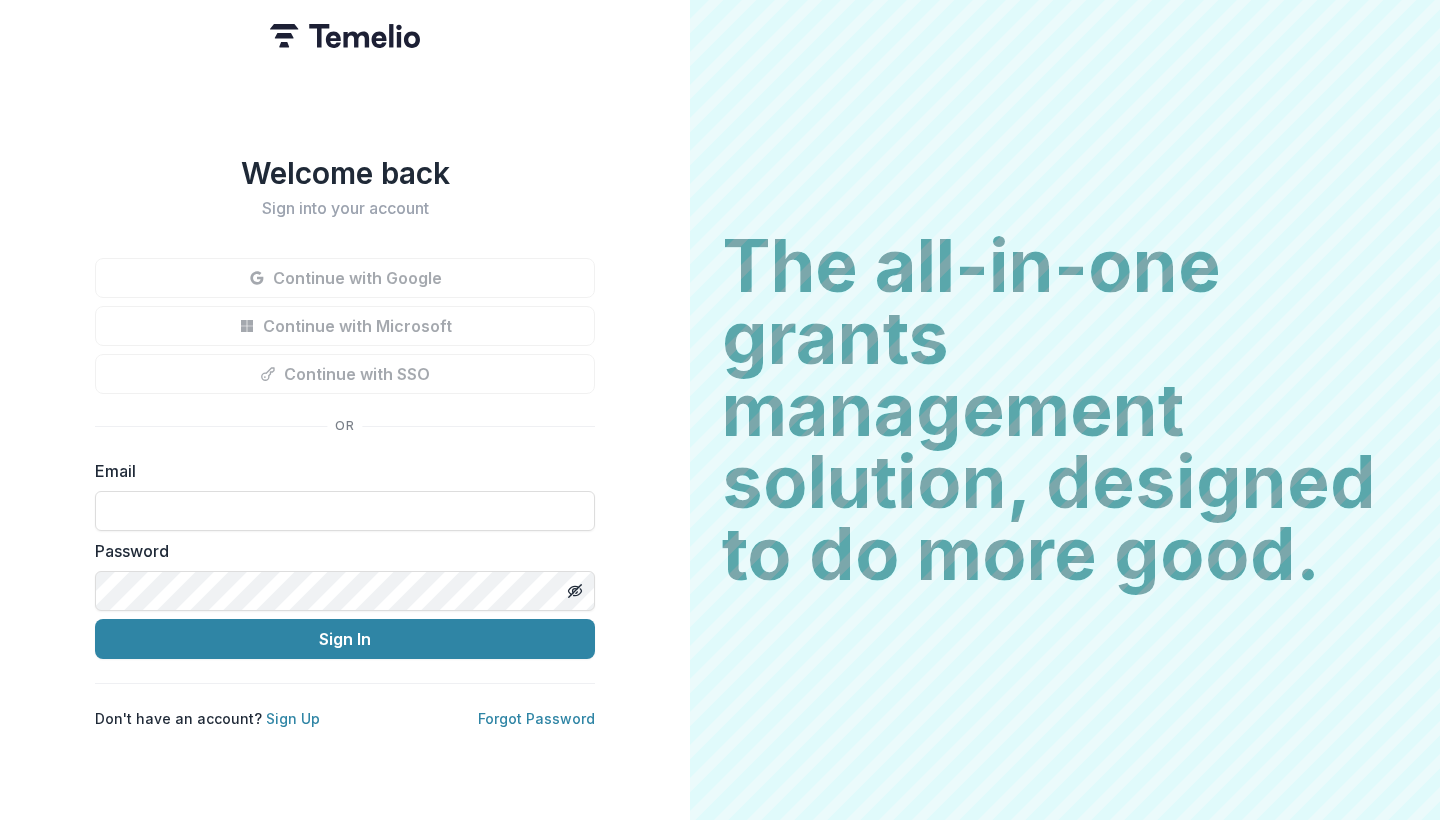 type on "**********" 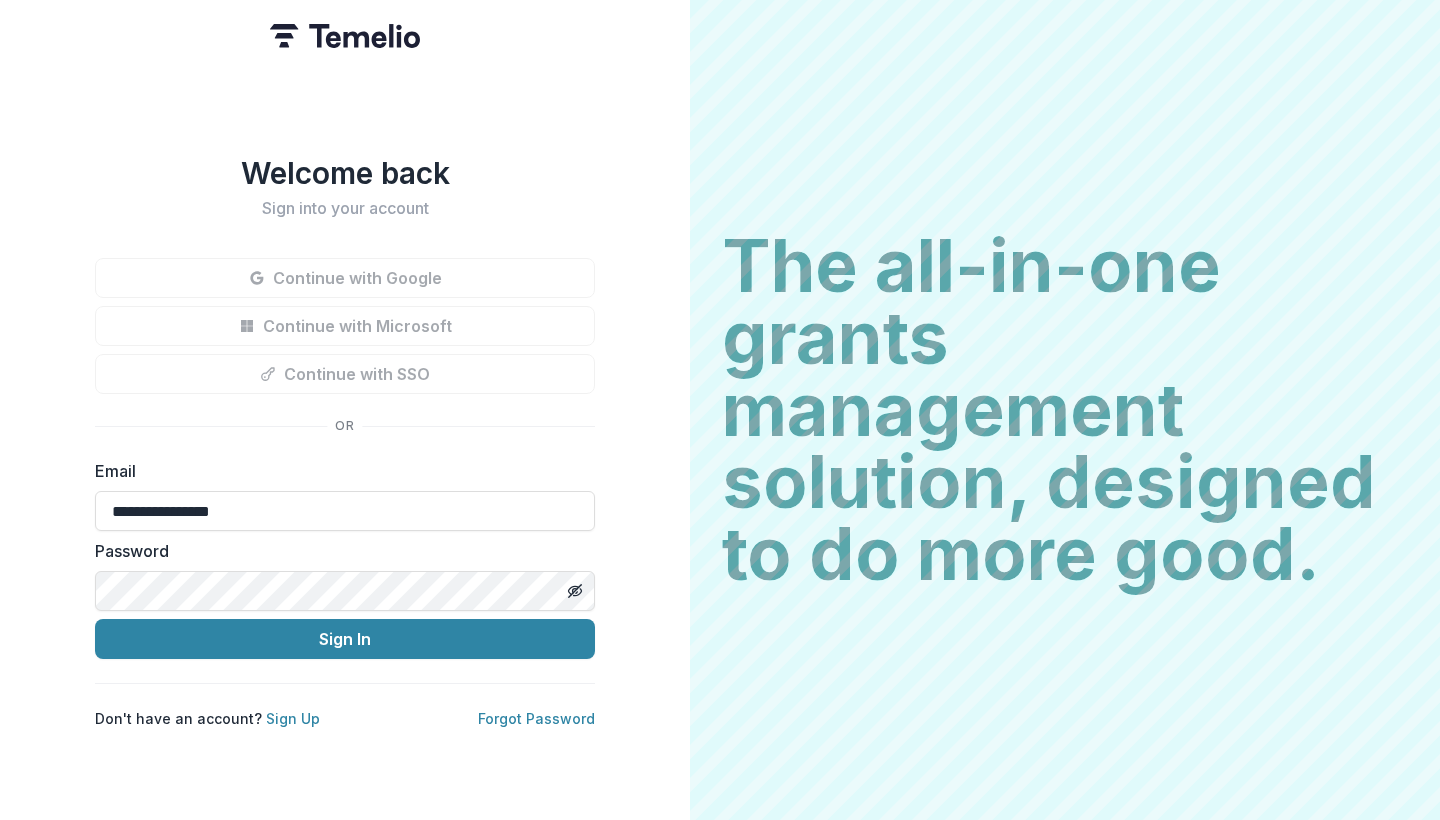 scroll, scrollTop: 0, scrollLeft: 0, axis: both 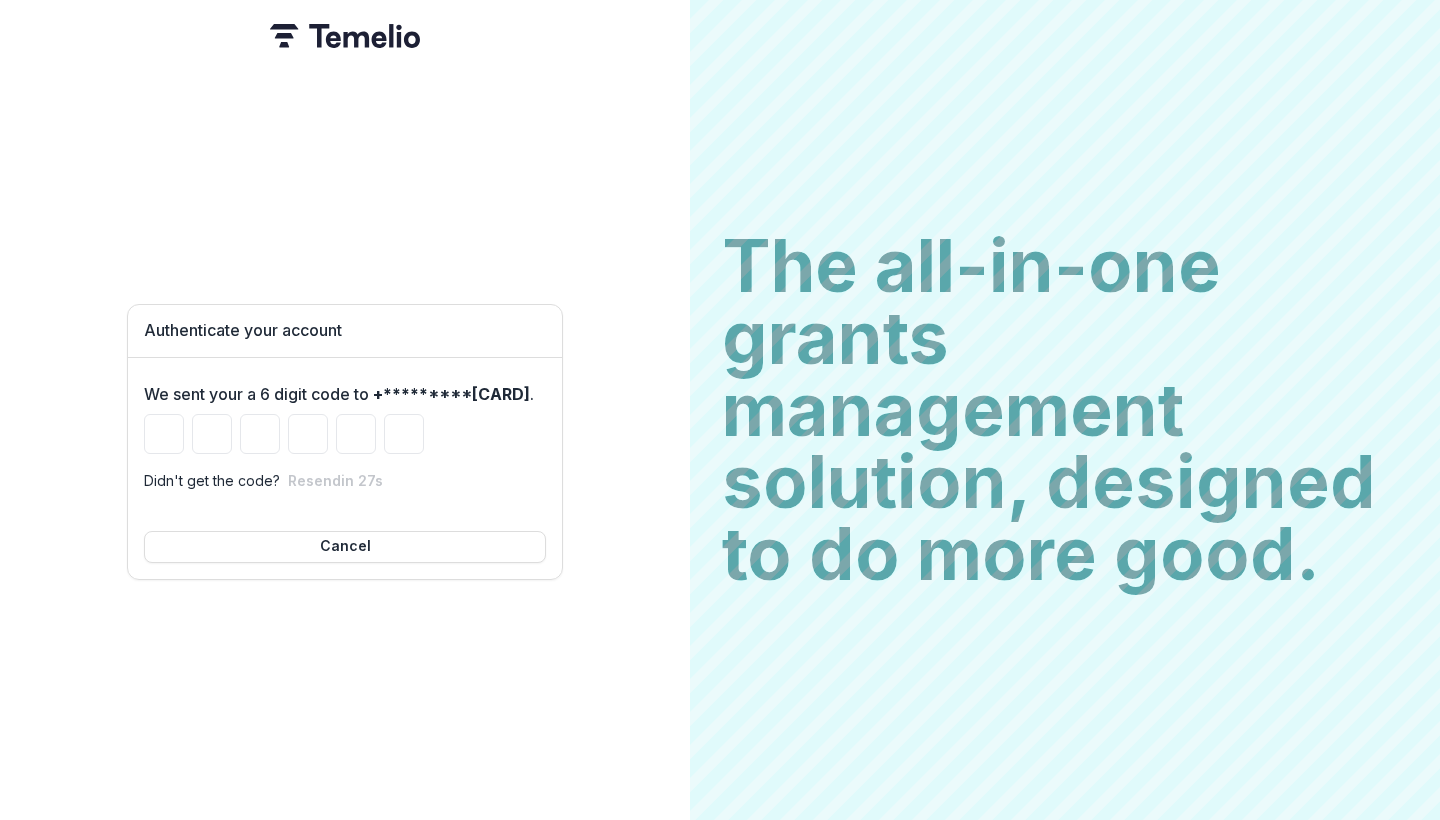 type on "*" 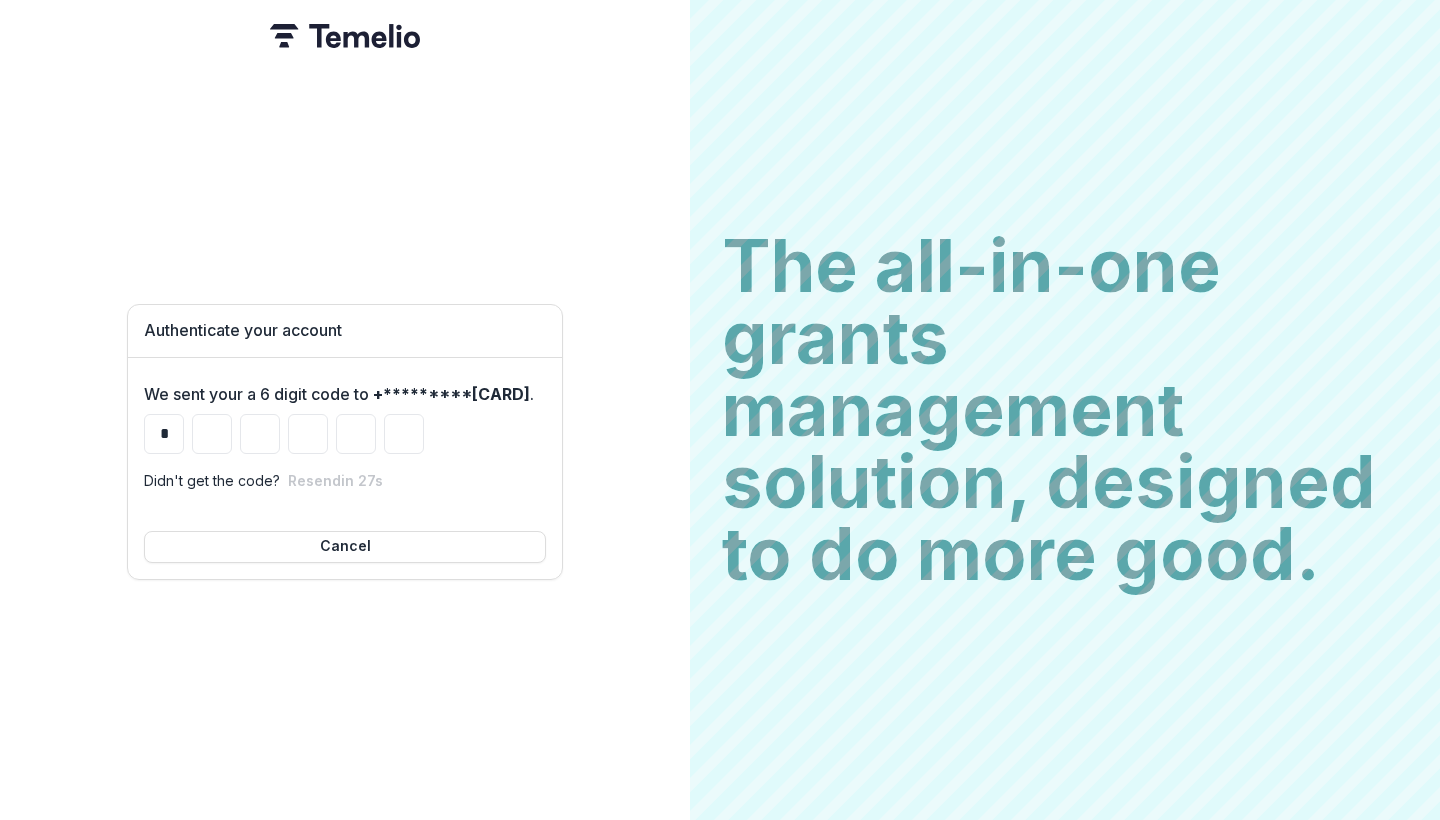 type on "*" 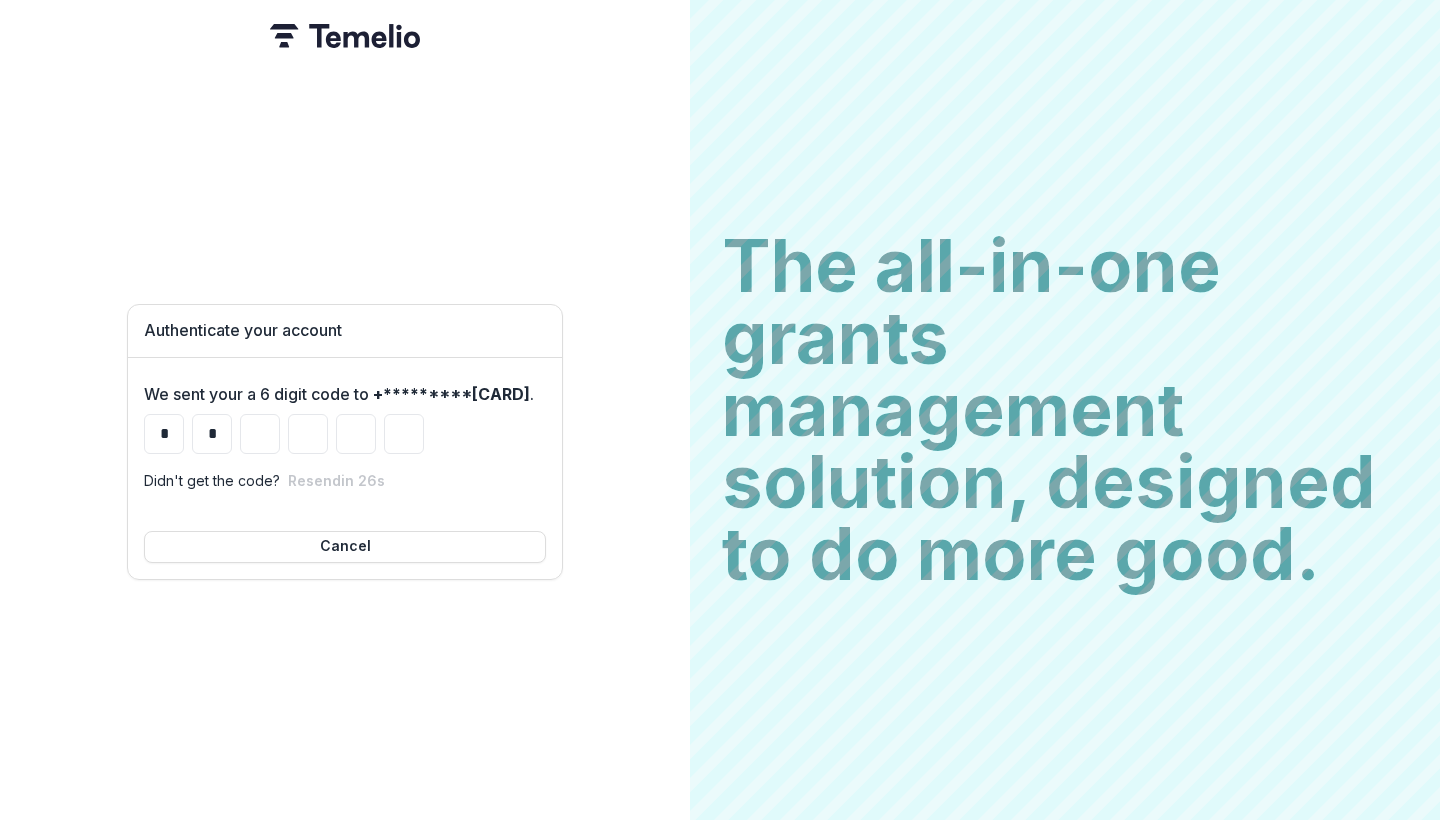 type on "*" 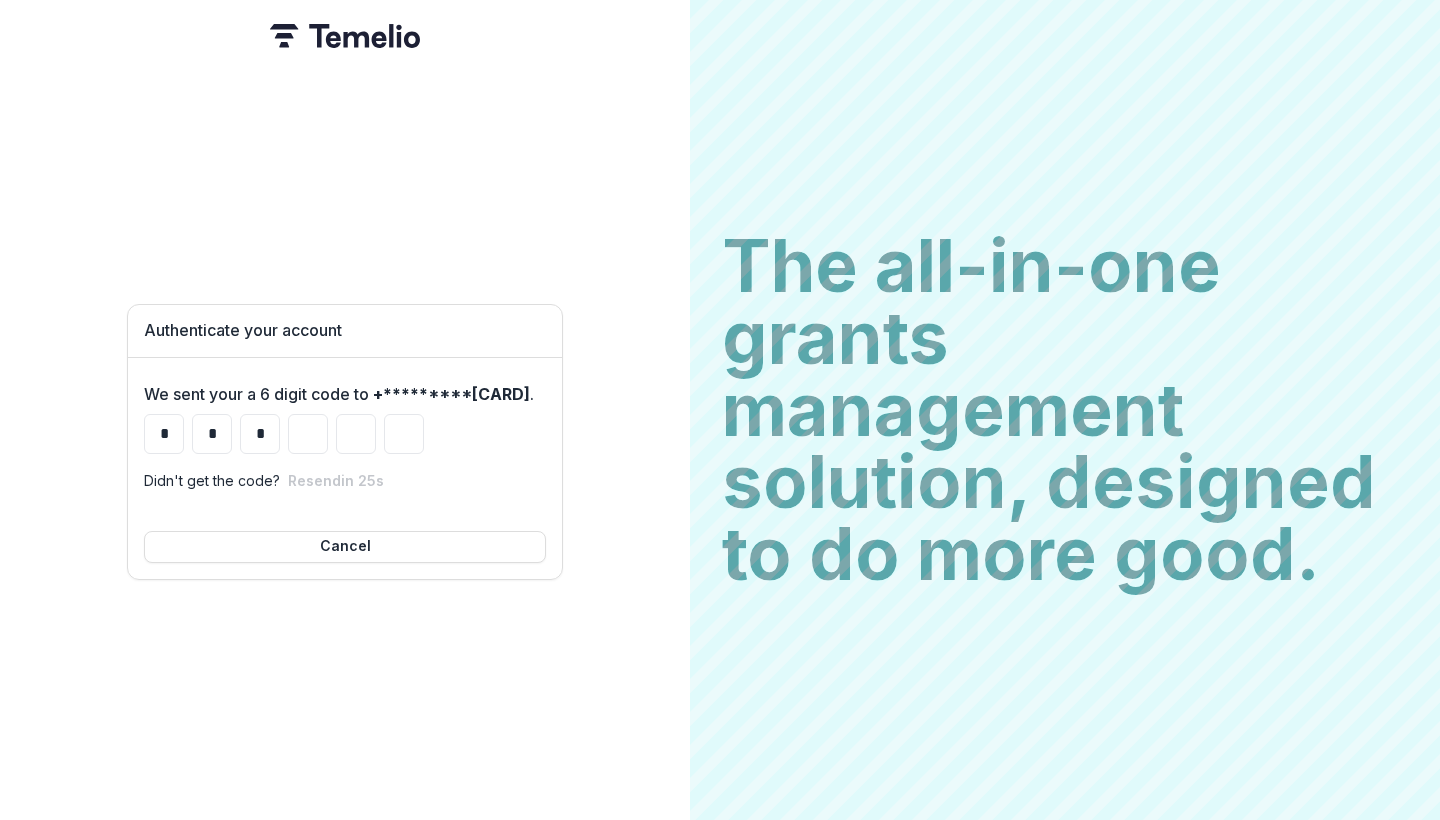 type on "*" 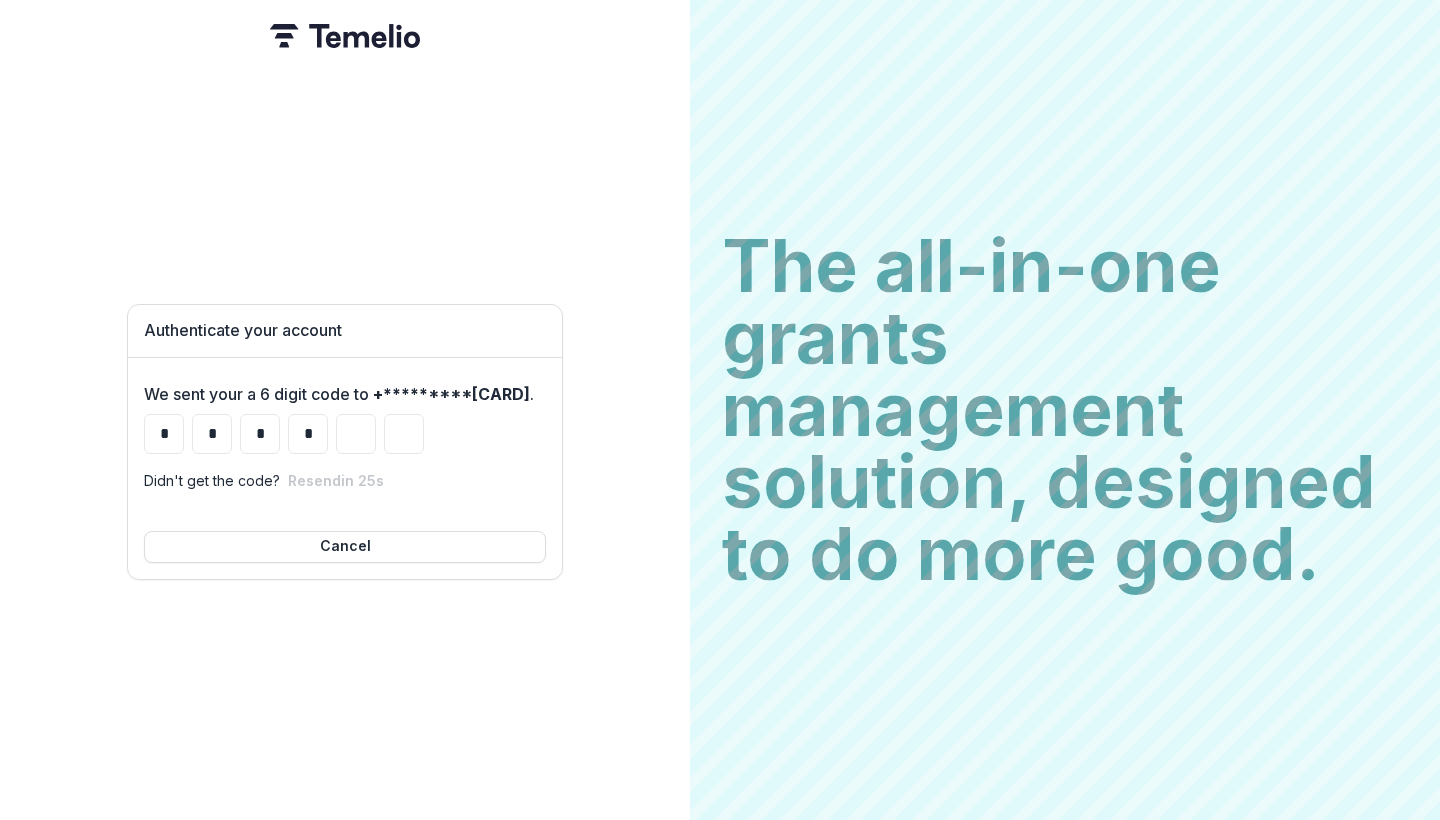 type on "*" 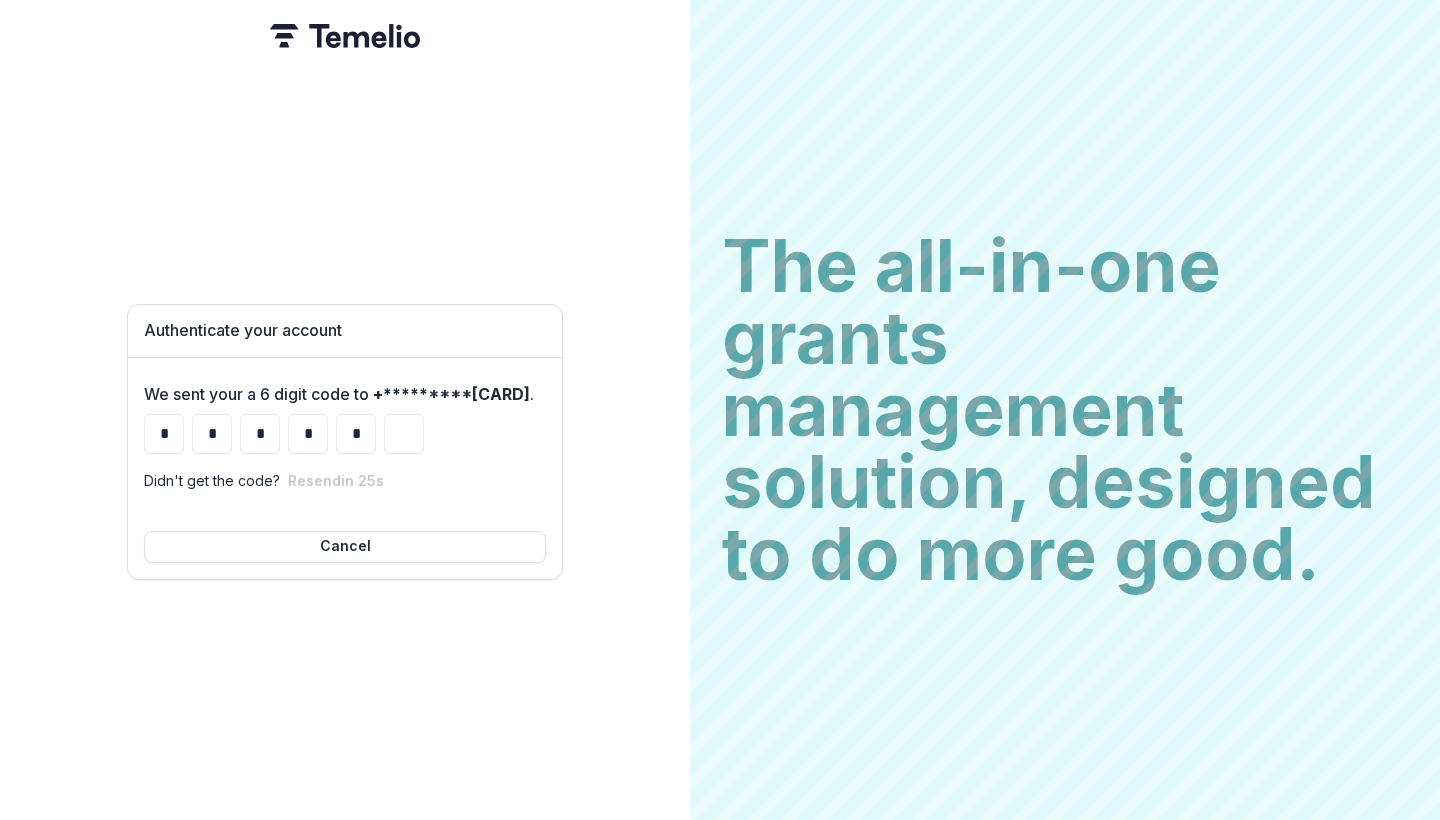 type on "*" 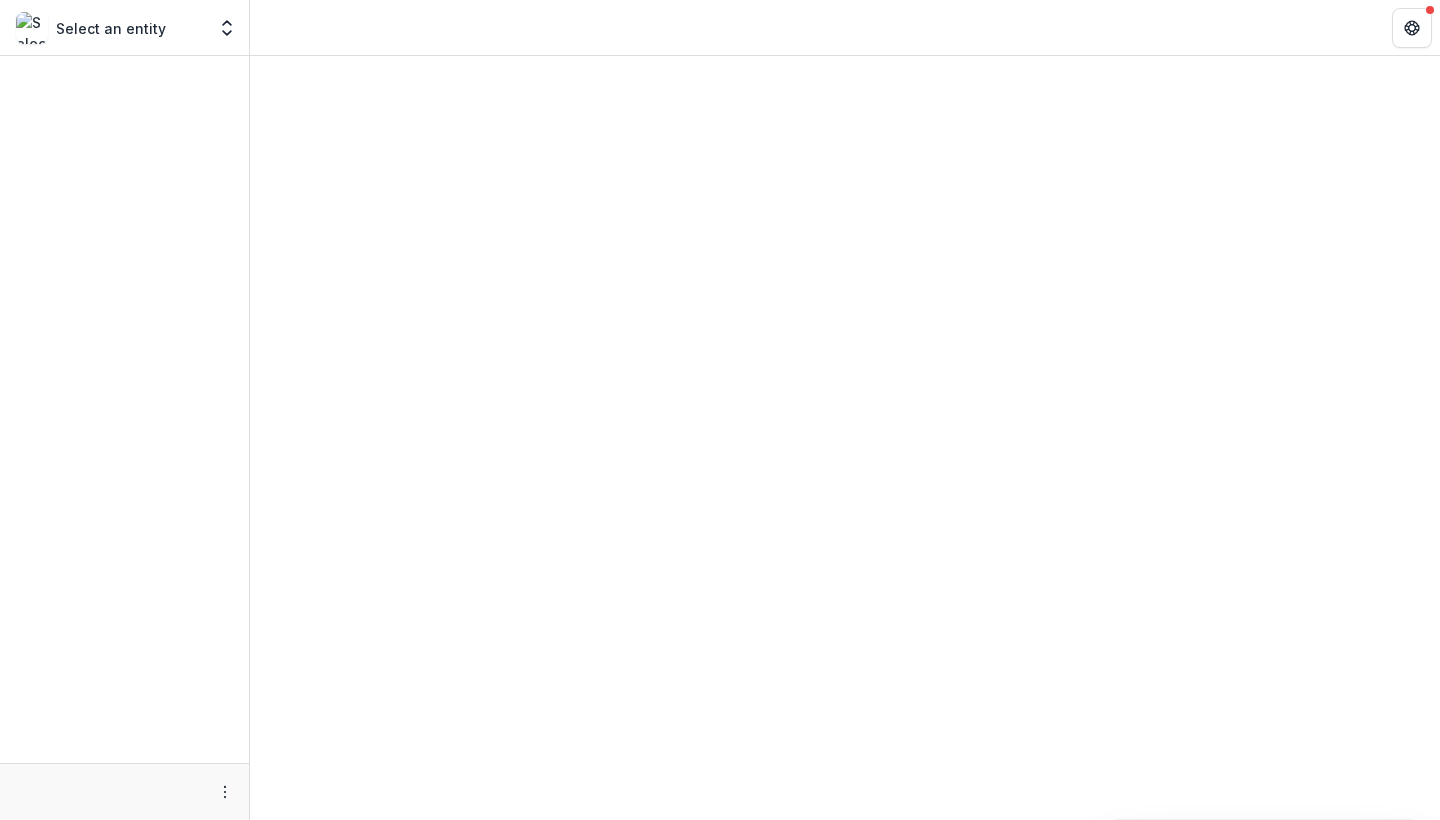 scroll, scrollTop: 0, scrollLeft: 0, axis: both 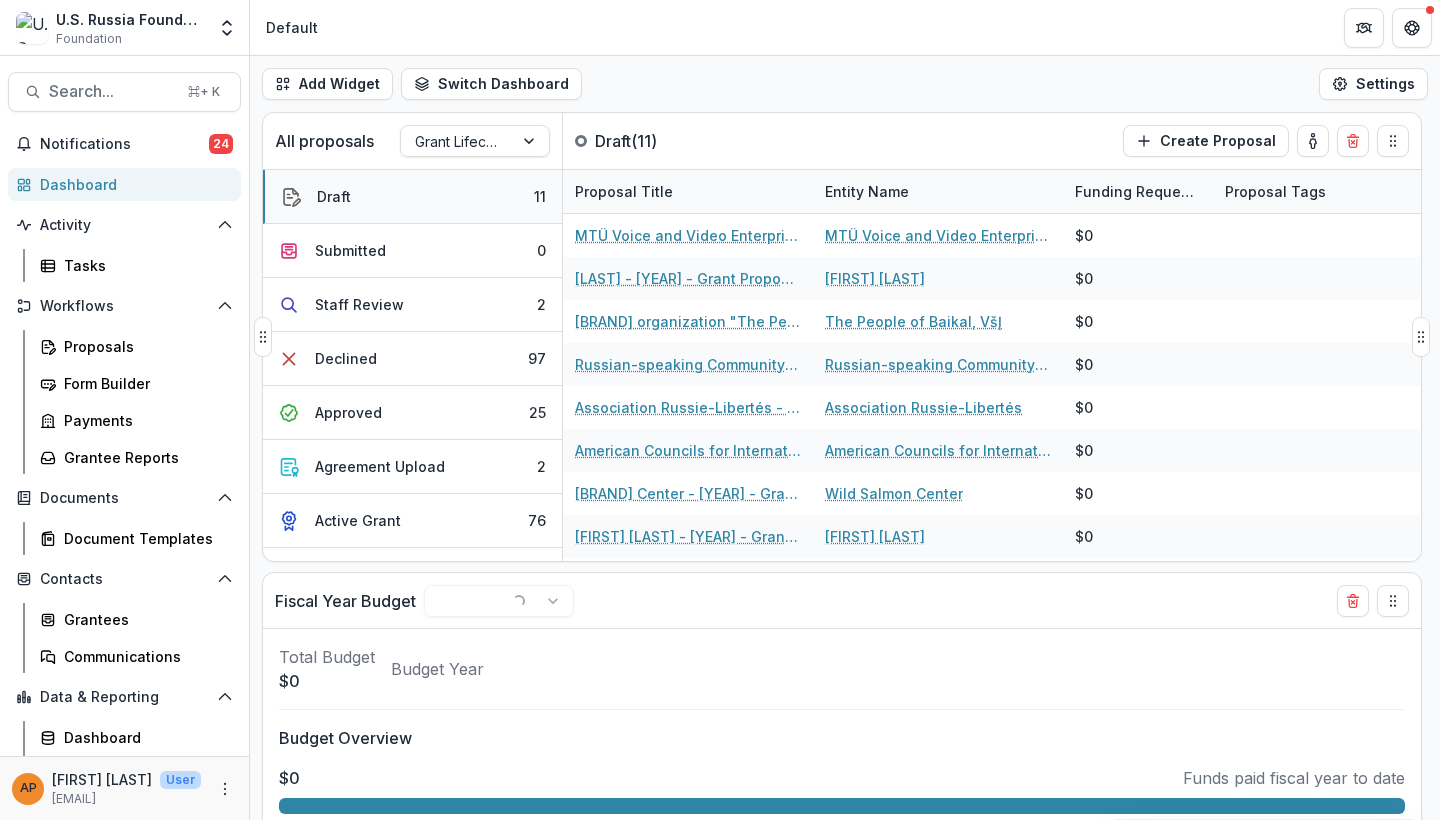 select on "******" 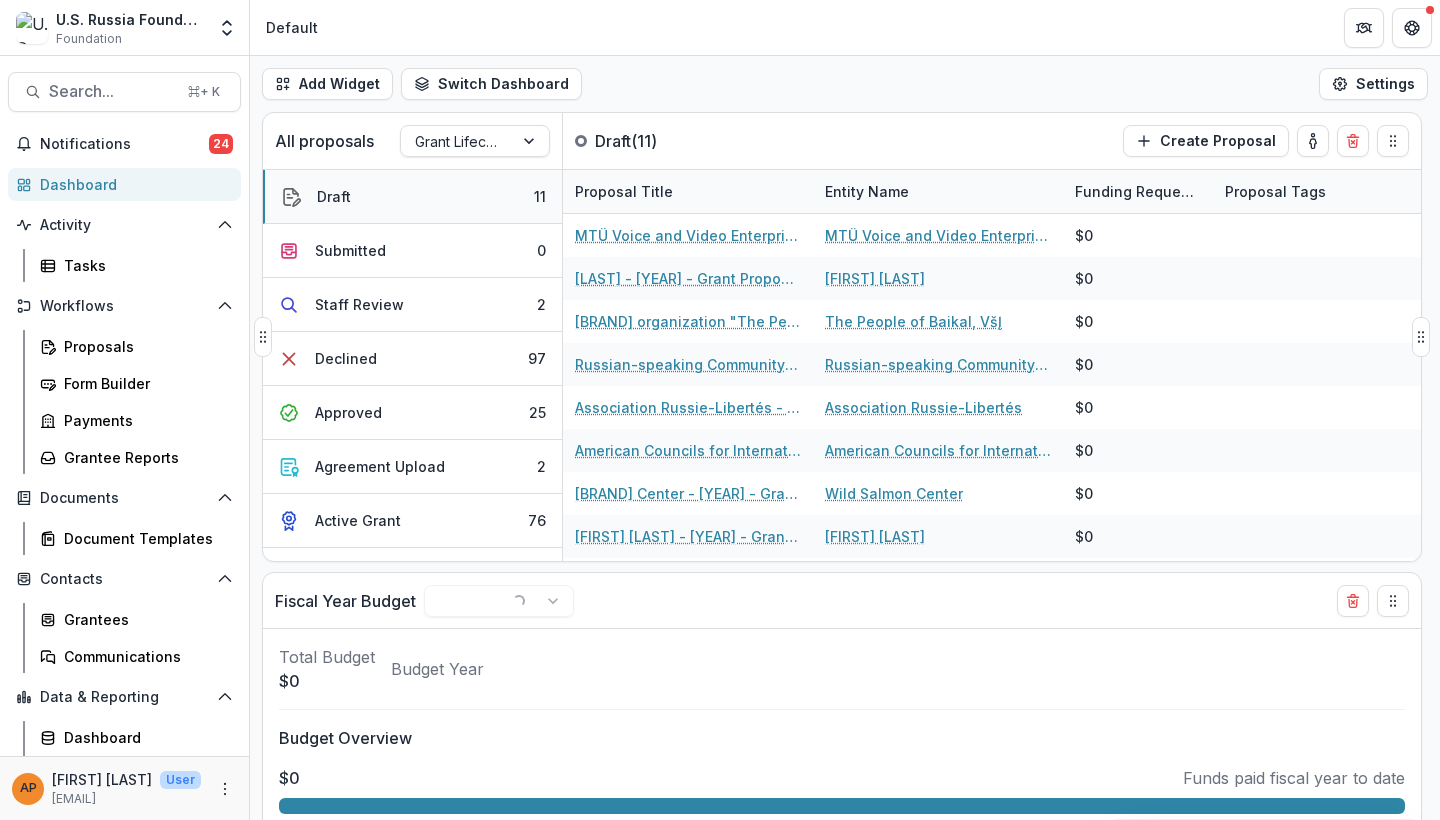 select on "******" 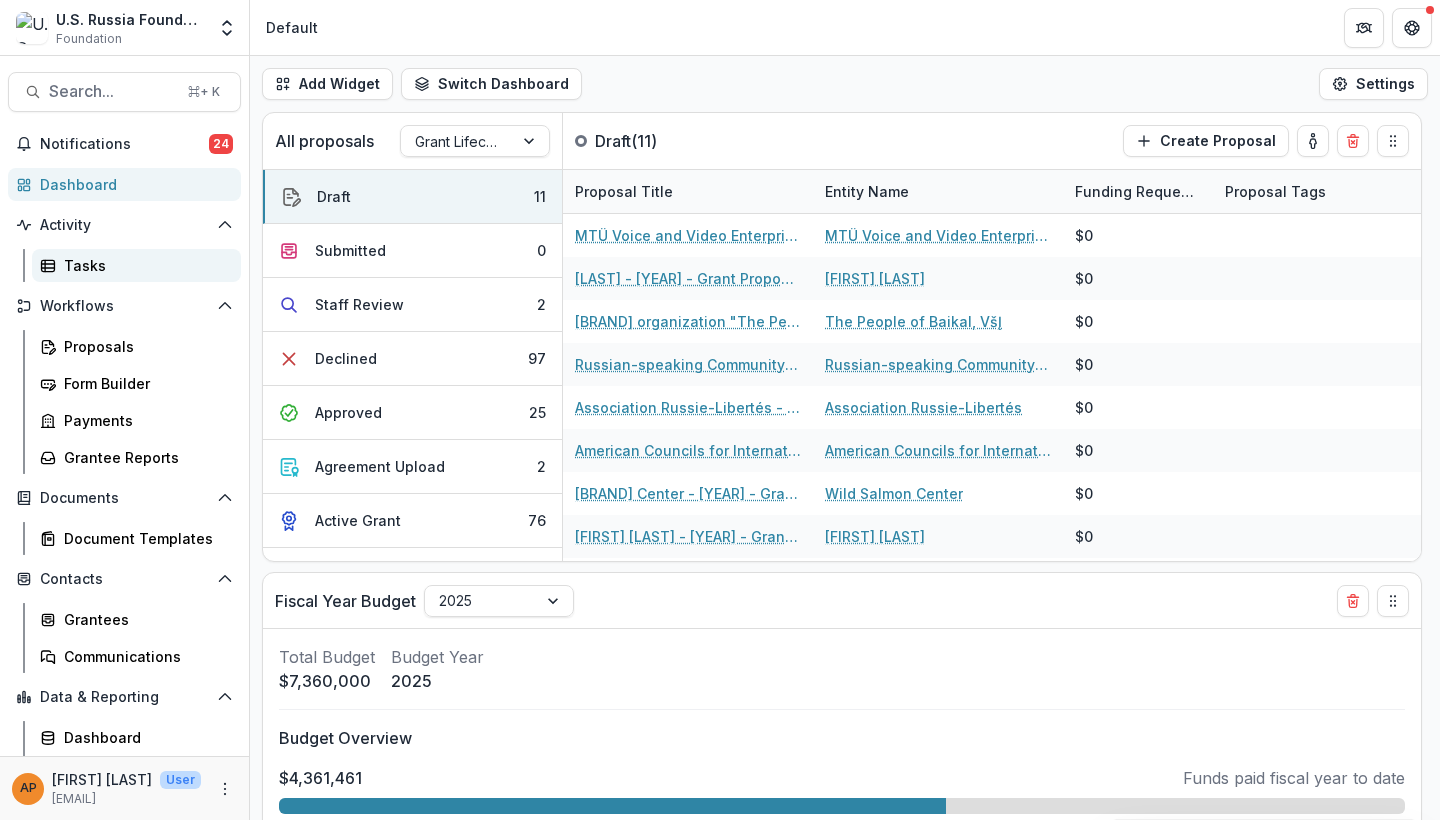 select on "******" 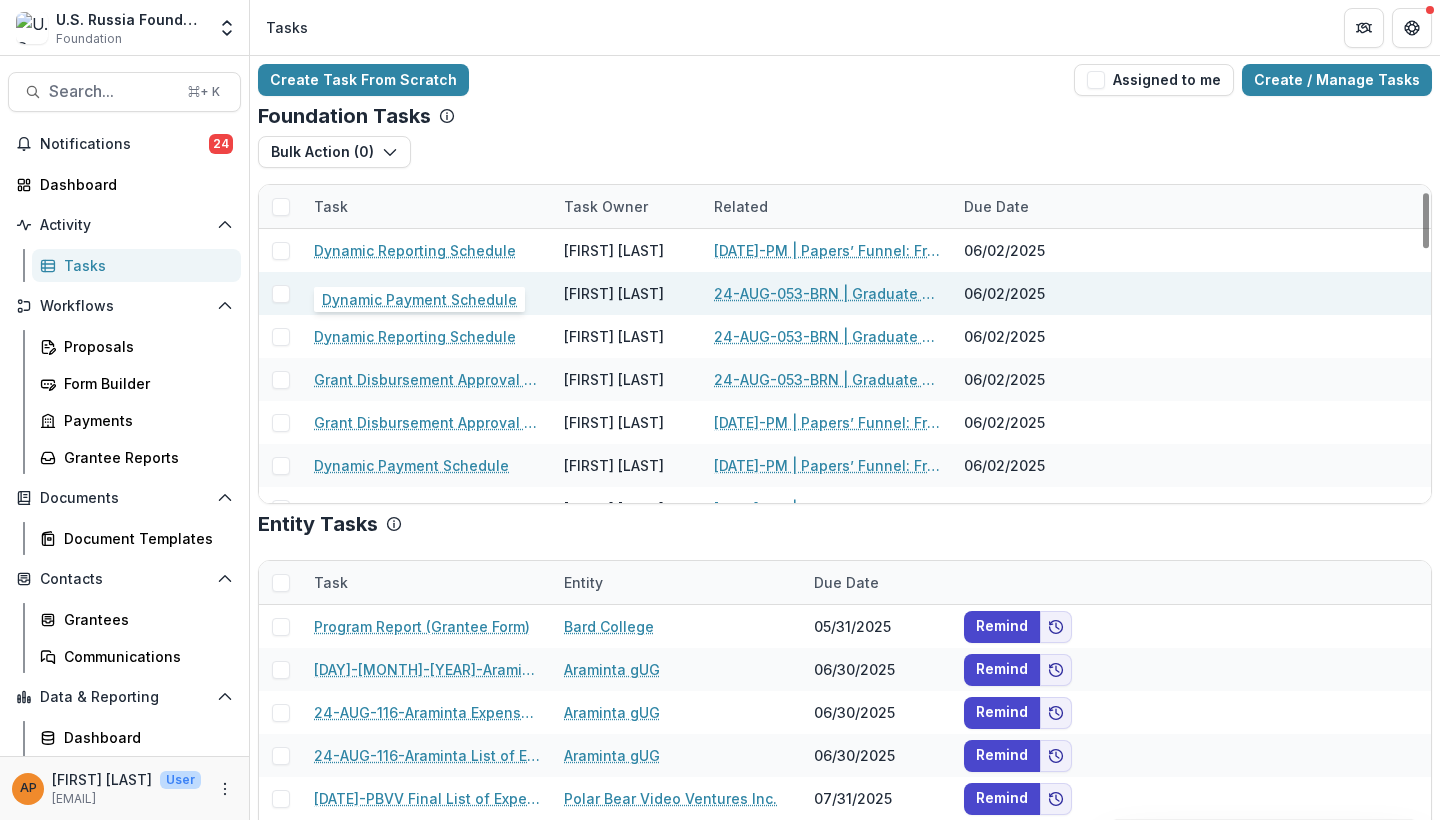 scroll, scrollTop: 36, scrollLeft: 0, axis: vertical 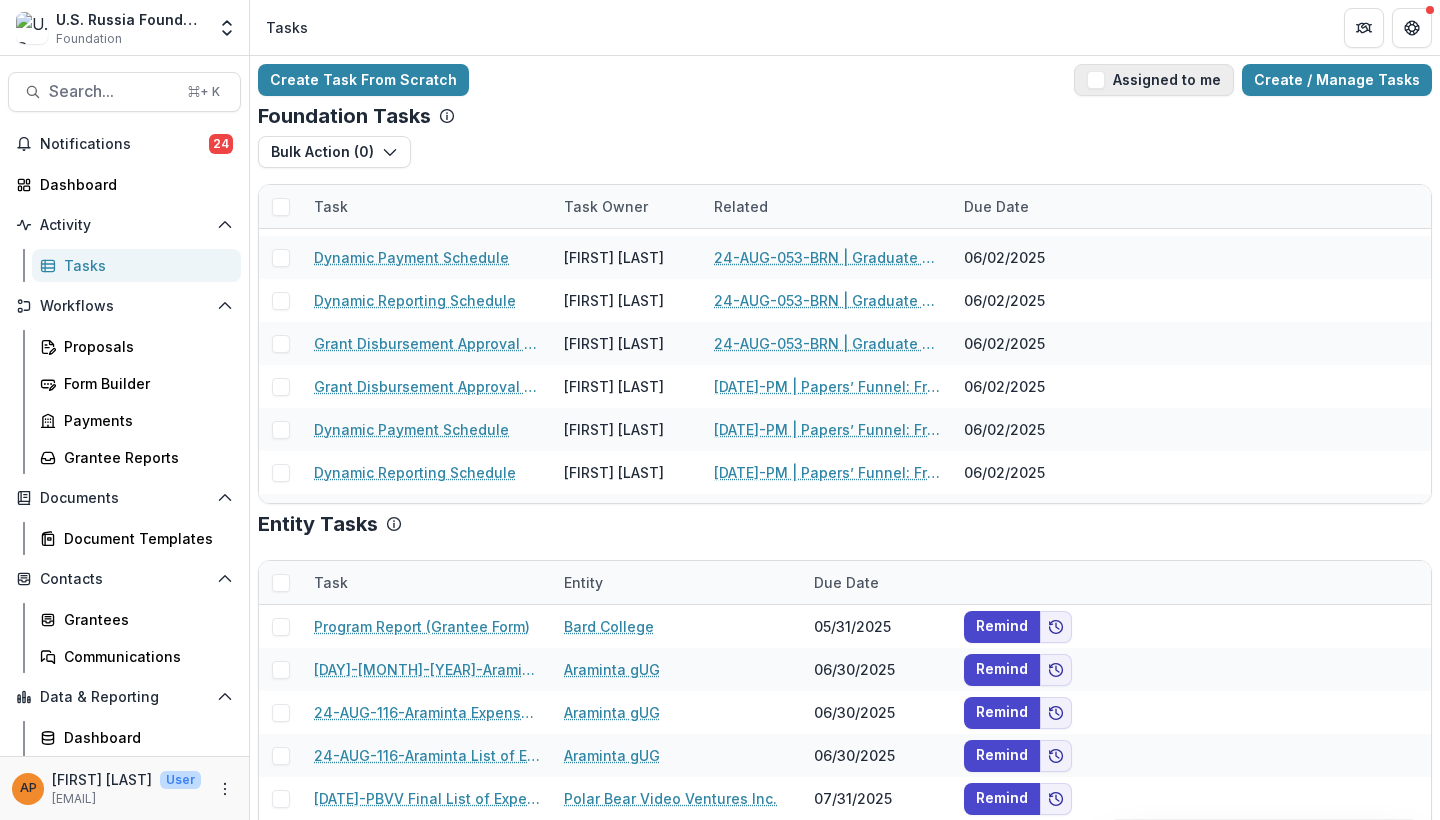 click at bounding box center [1096, 80] 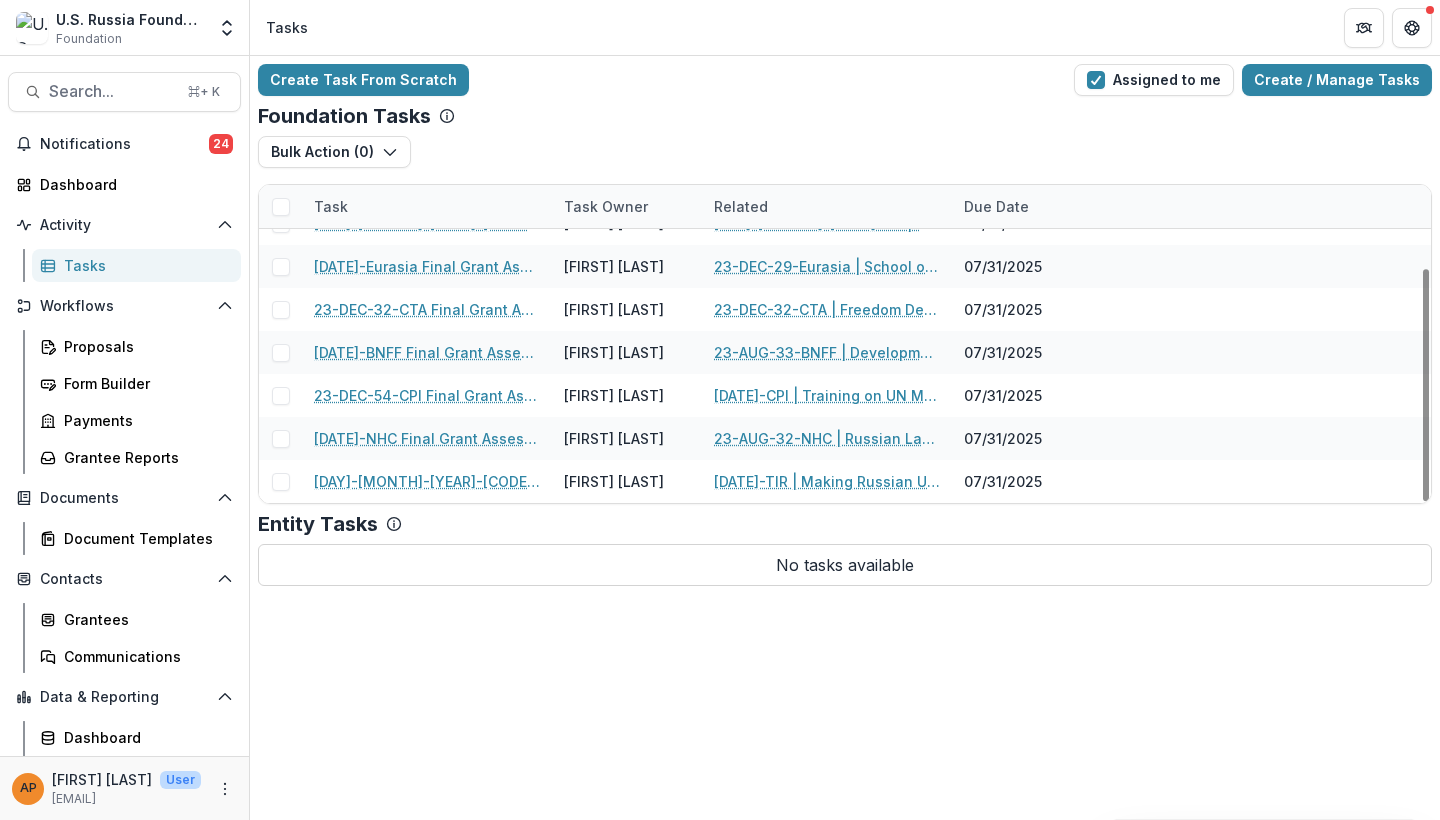 scroll, scrollTop: 113, scrollLeft: 0, axis: vertical 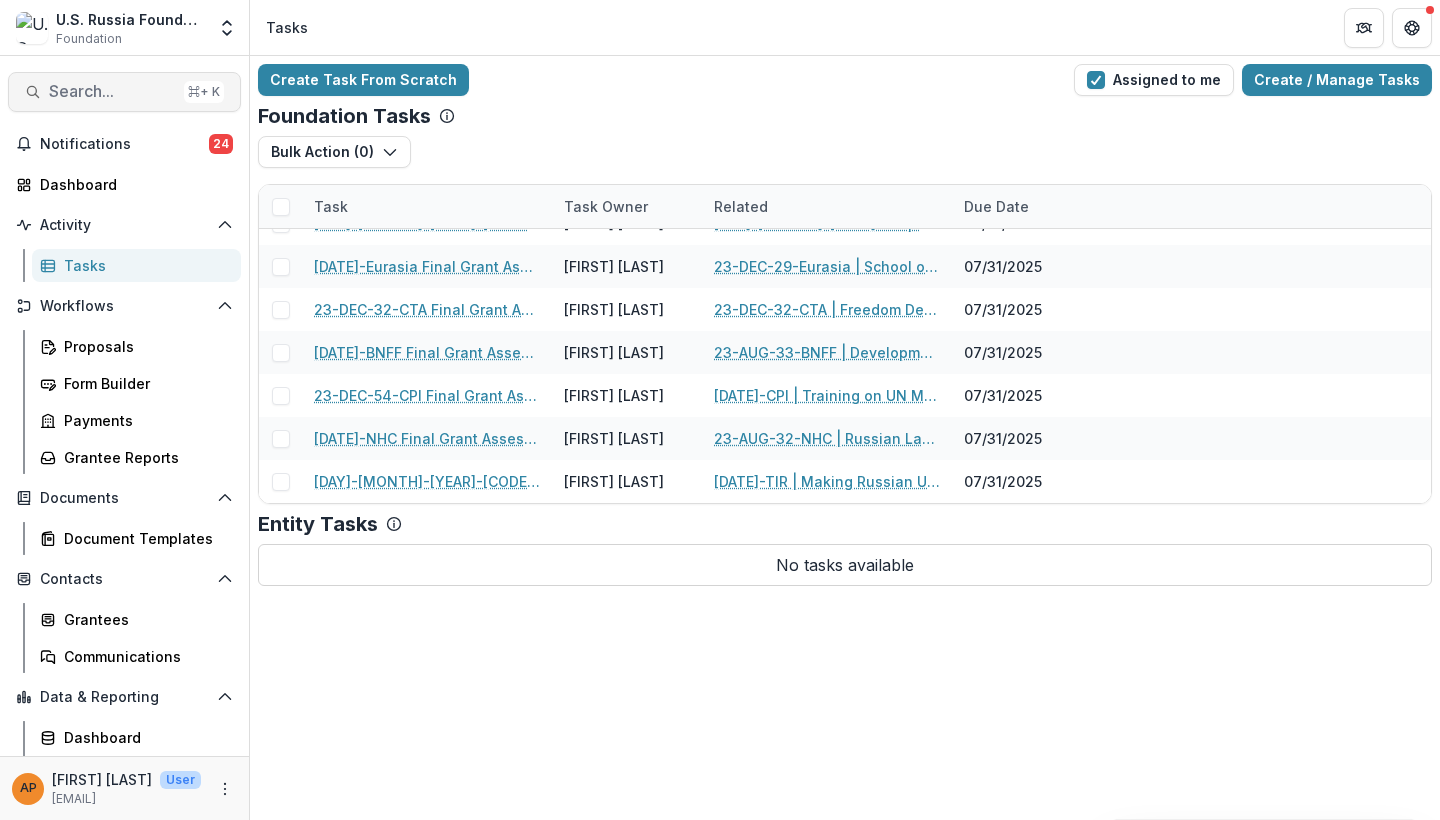 click on "Search..." at bounding box center (112, 91) 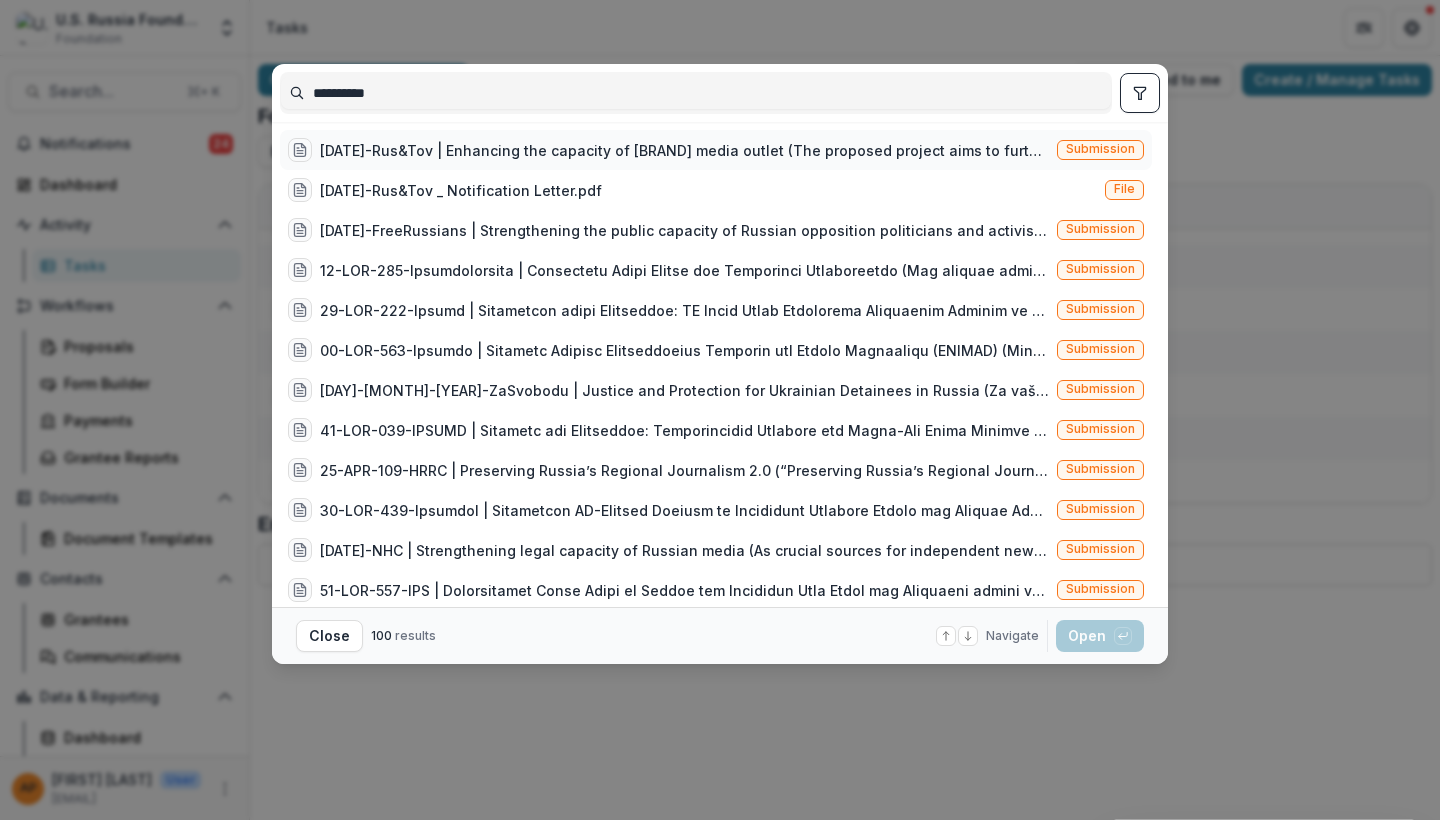 type on "**********" 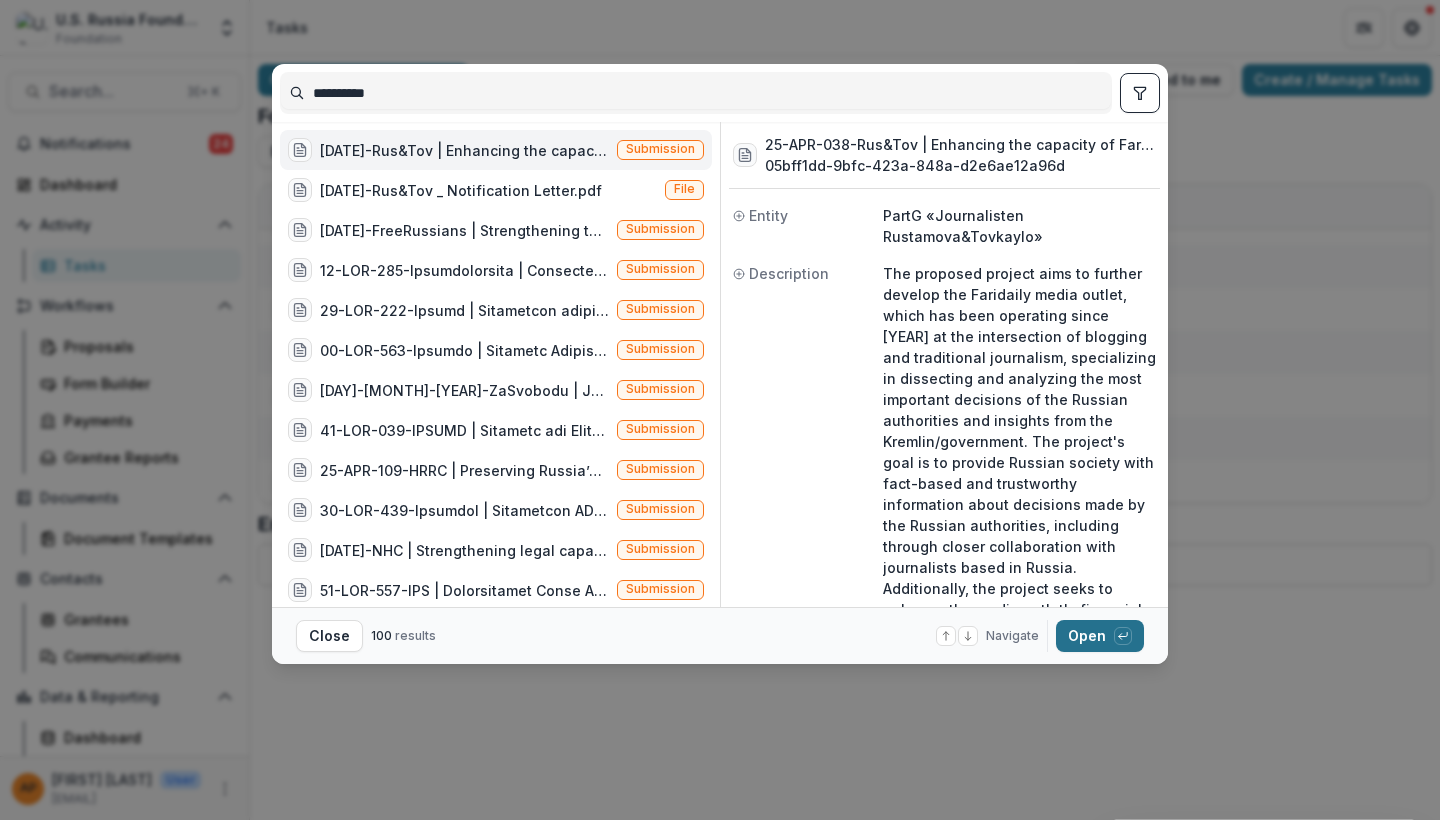 click on "Open with enter key" at bounding box center (1100, 636) 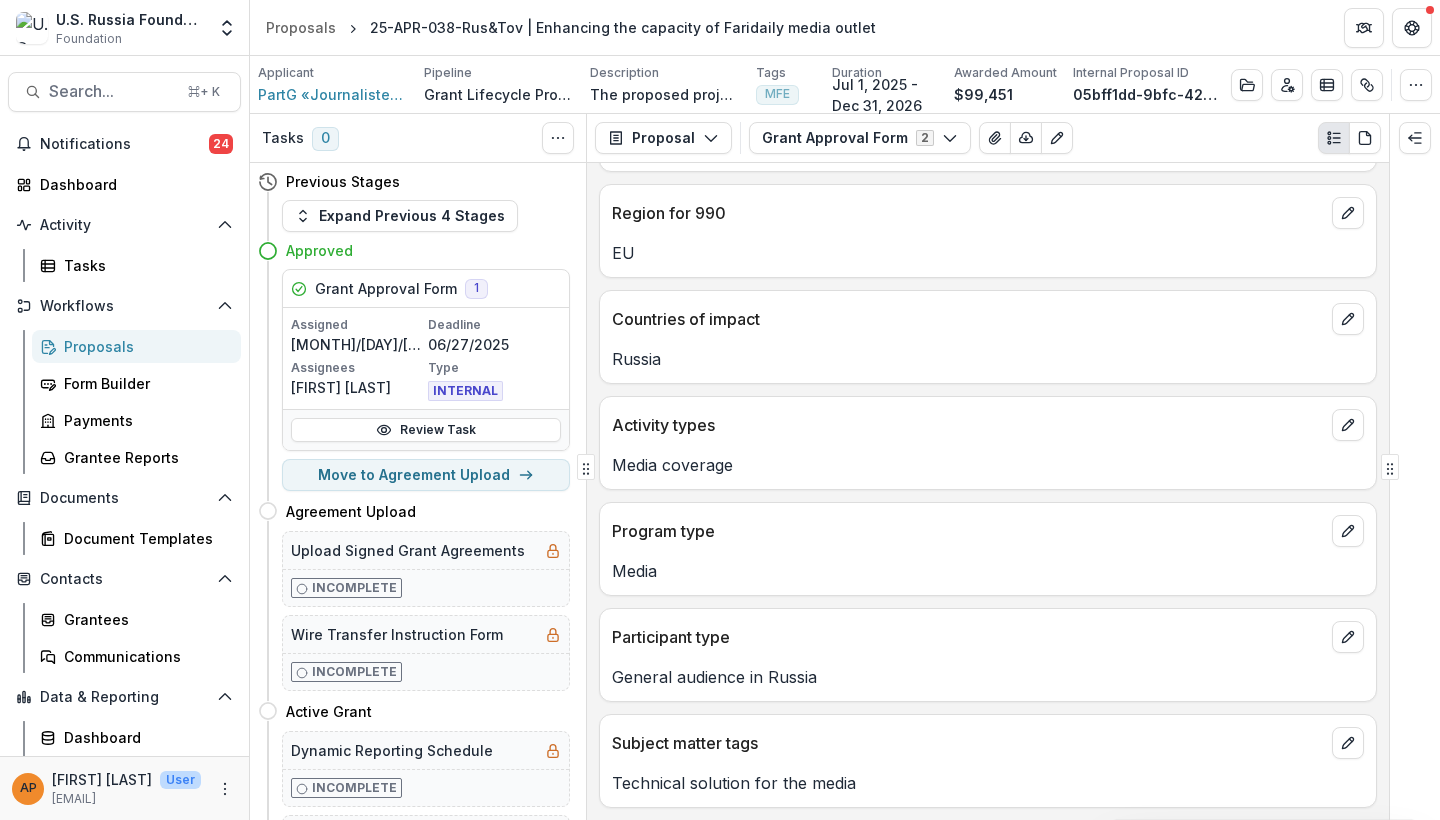 scroll, scrollTop: 521, scrollLeft: 0, axis: vertical 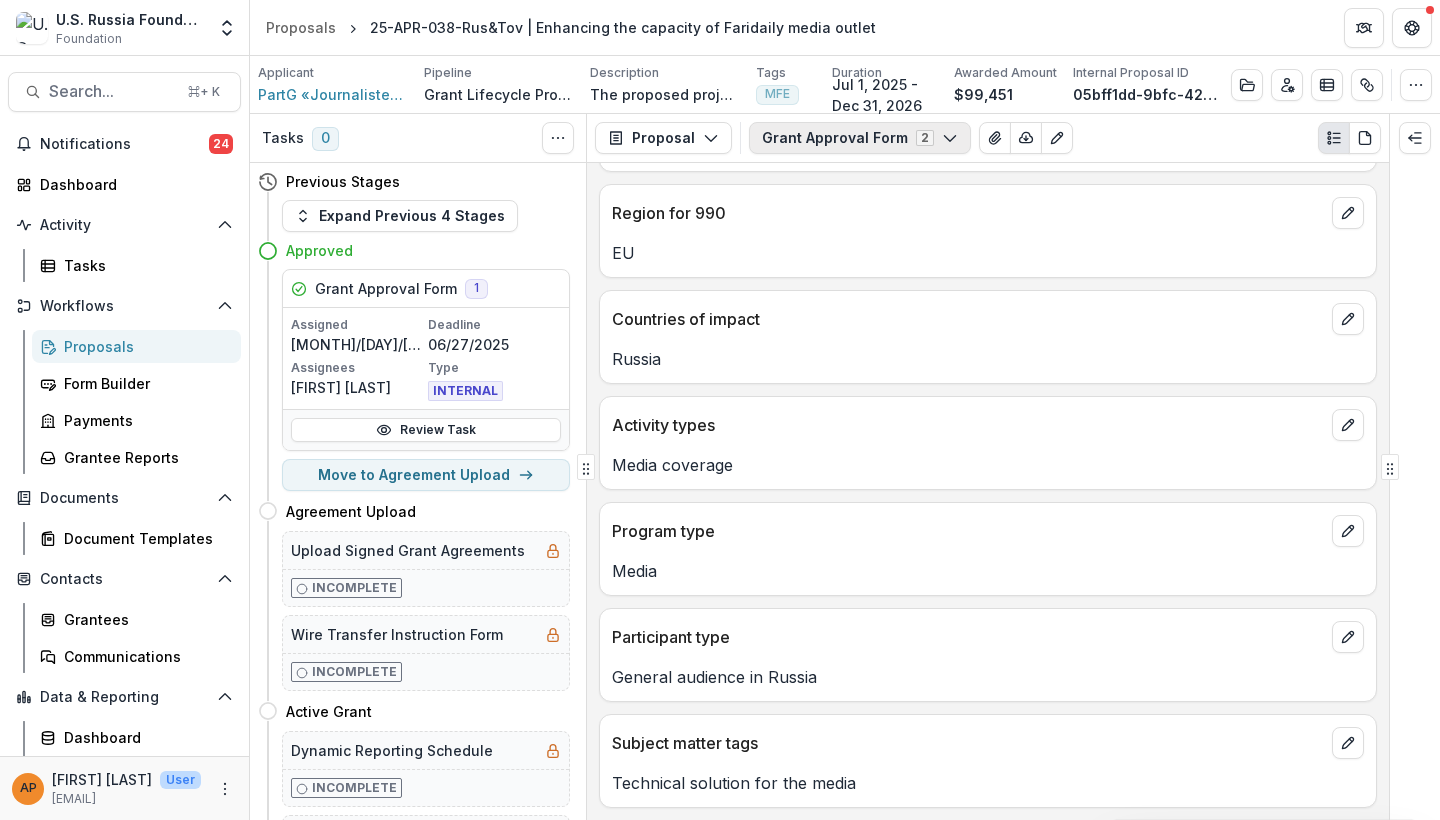 click on "Grant Approval Form 2" at bounding box center (860, 138) 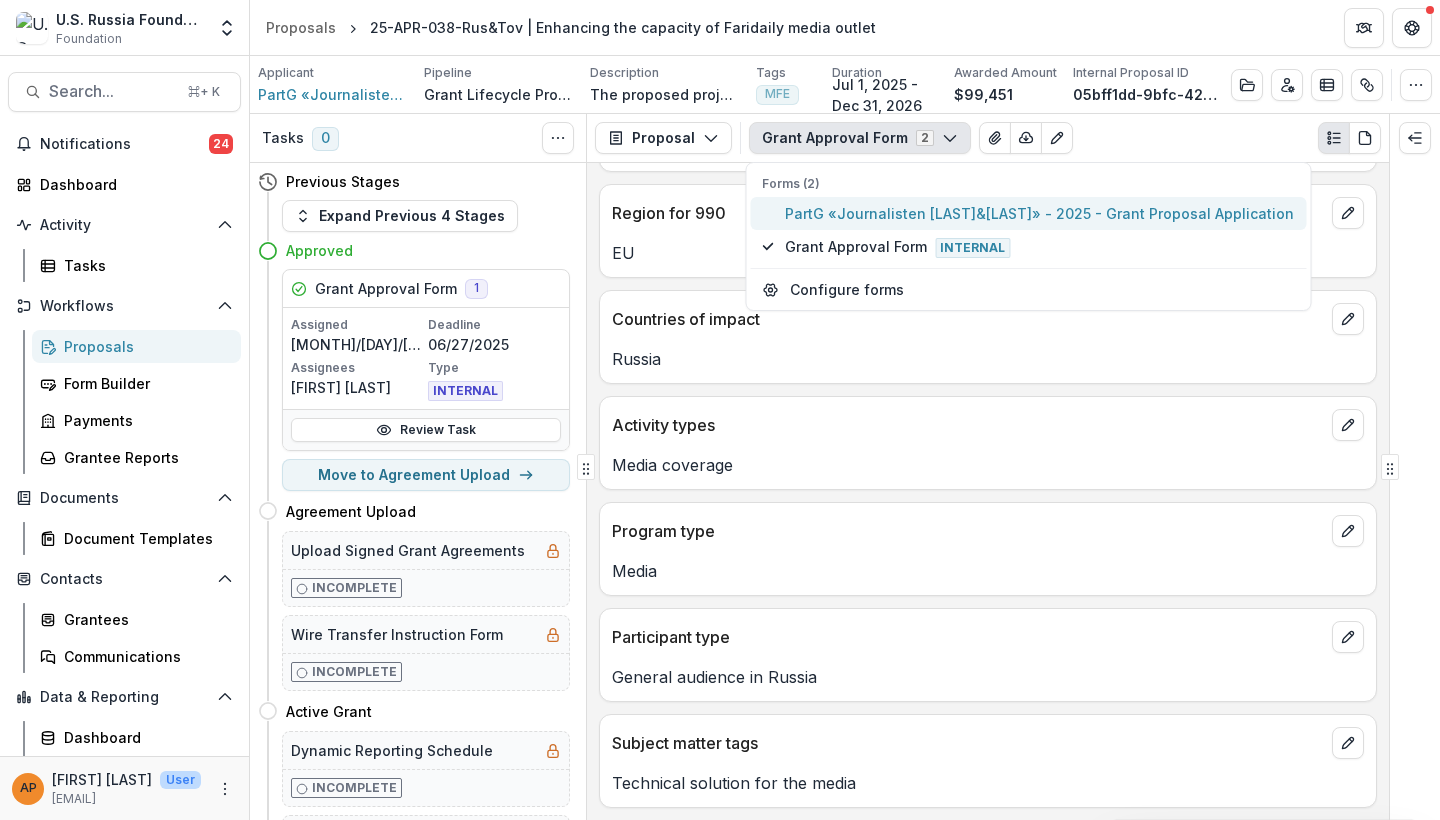 click on "PartG «Journalisten Rustamova&Tovkaylo» - 2025 - Grant Proposal Application" at bounding box center (1039, 213) 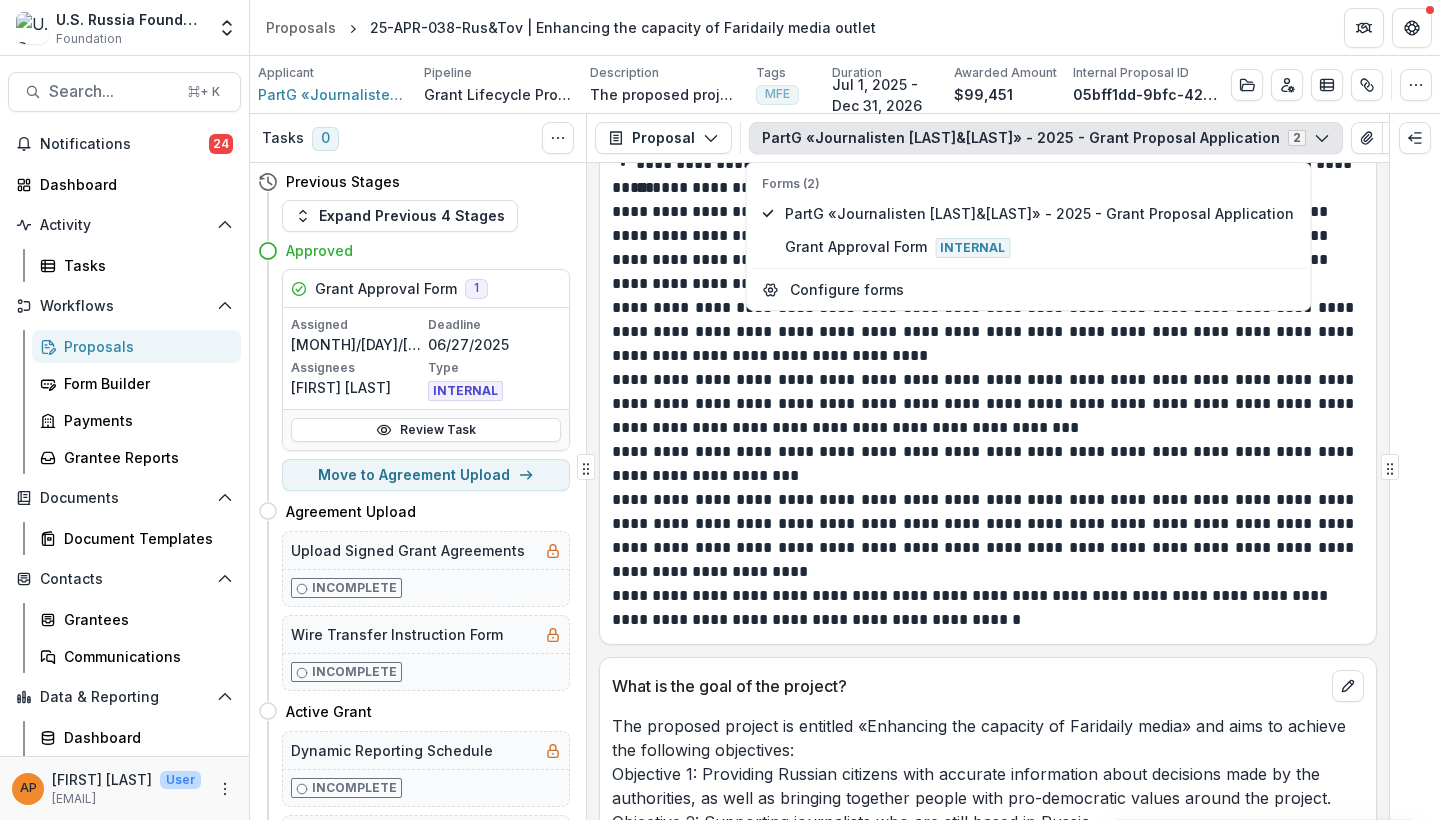 scroll, scrollTop: 8247, scrollLeft: 0, axis: vertical 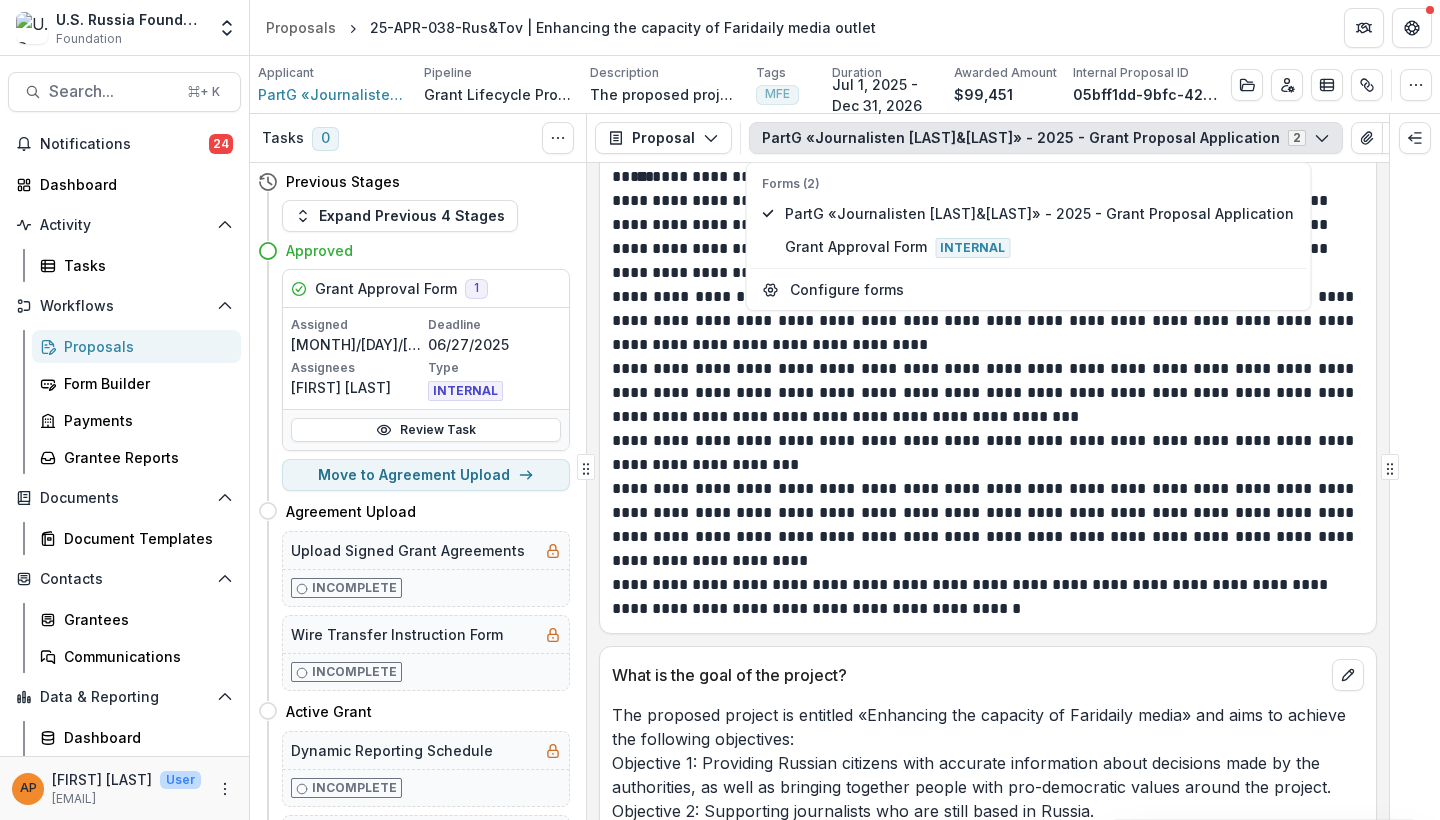 click on "**********" at bounding box center [985, 525] 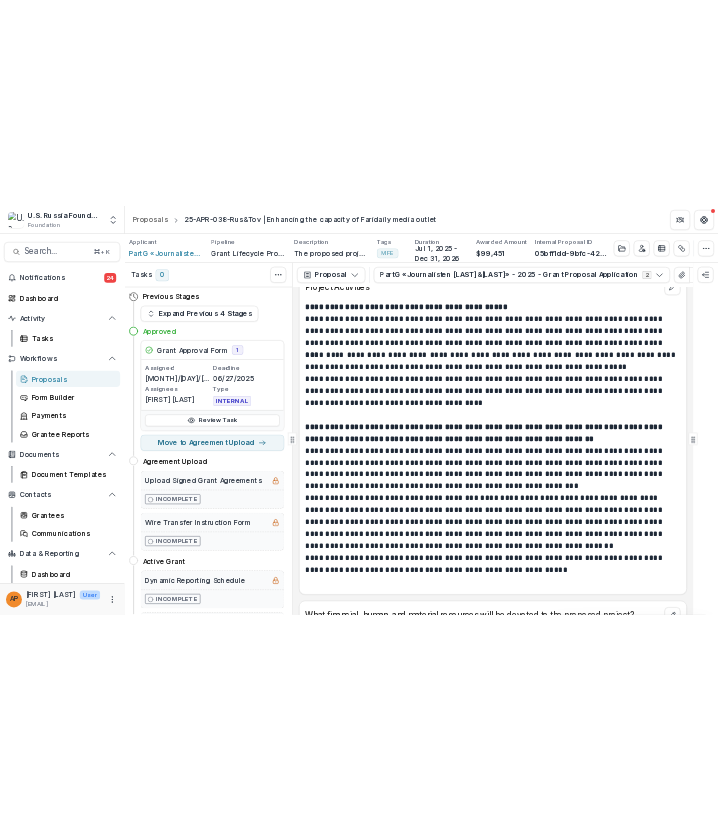 scroll, scrollTop: 8978, scrollLeft: 0, axis: vertical 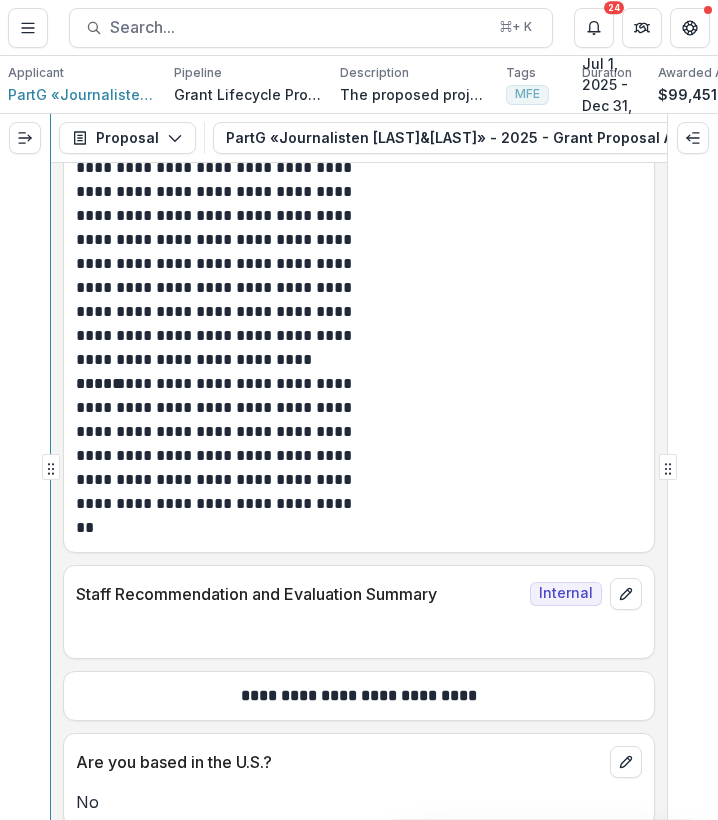 click at bounding box center [51, 467] 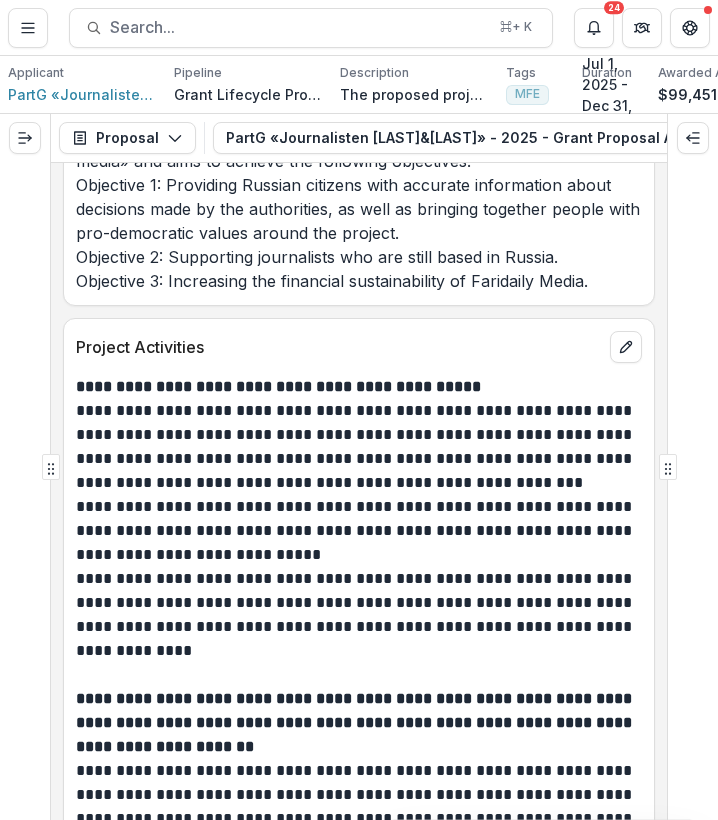 scroll, scrollTop: 9672, scrollLeft: 0, axis: vertical 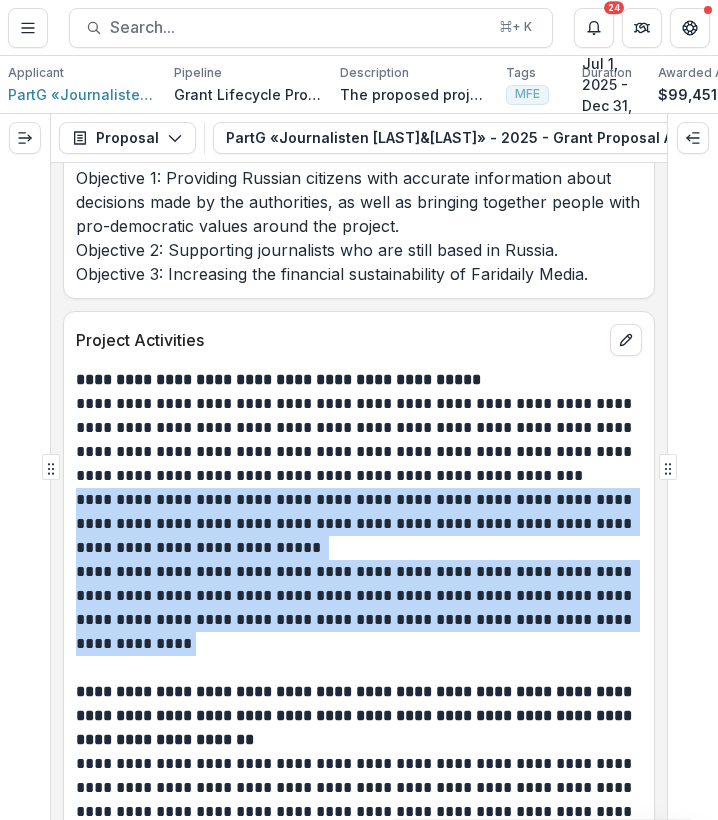 drag, startPoint x: 203, startPoint y: 664, endPoint x: 75, endPoint y: 532, distance: 183.86952 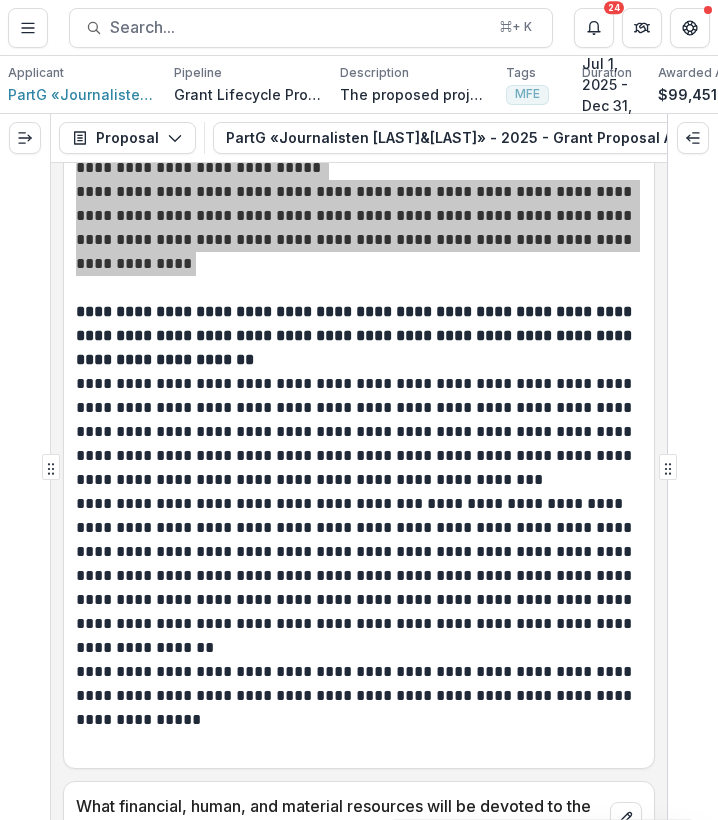 scroll, scrollTop: 10059, scrollLeft: 0, axis: vertical 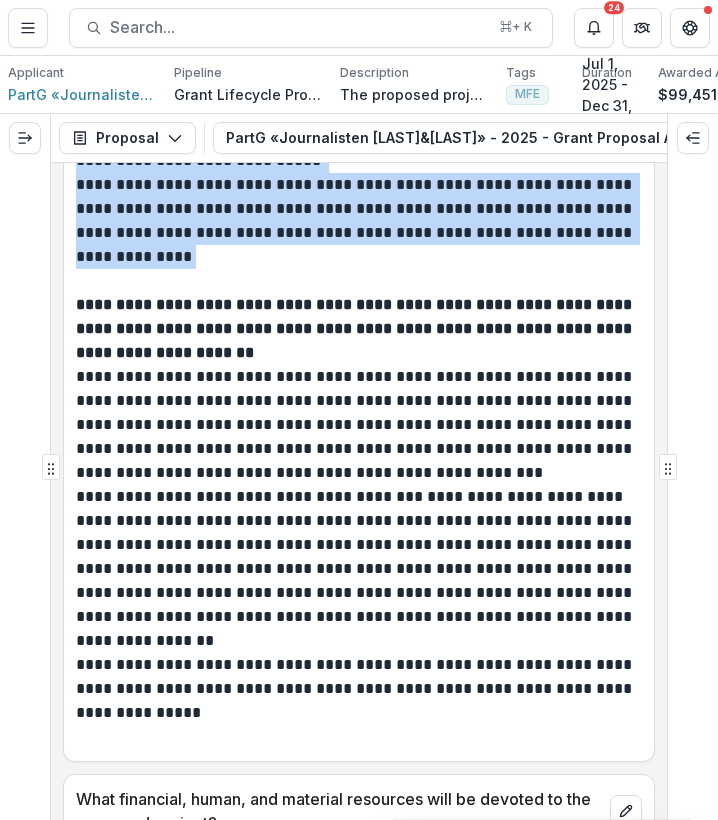 click on "**********" at bounding box center (356, 425) 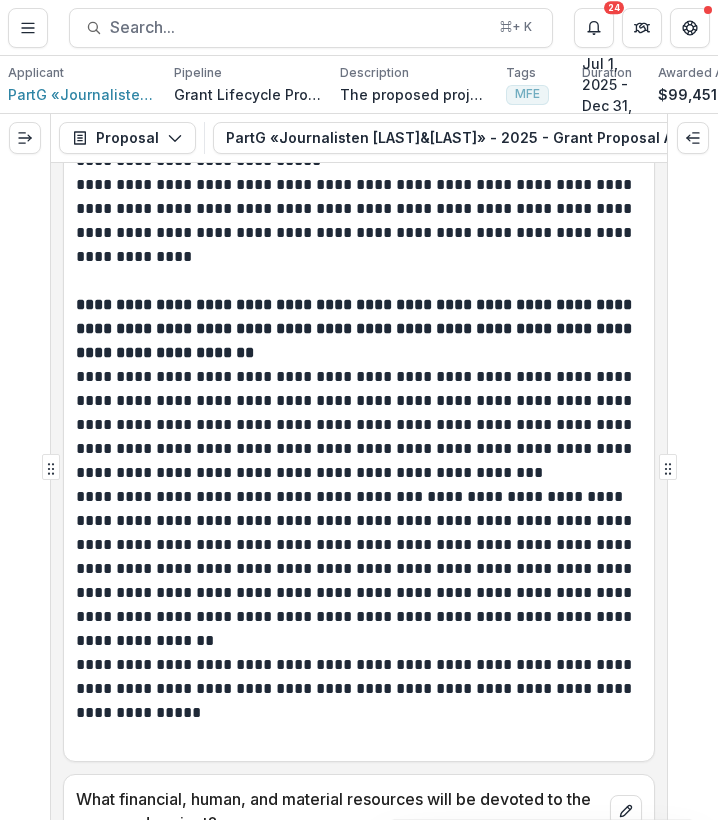 click on "**********" at bounding box center (356, 425) 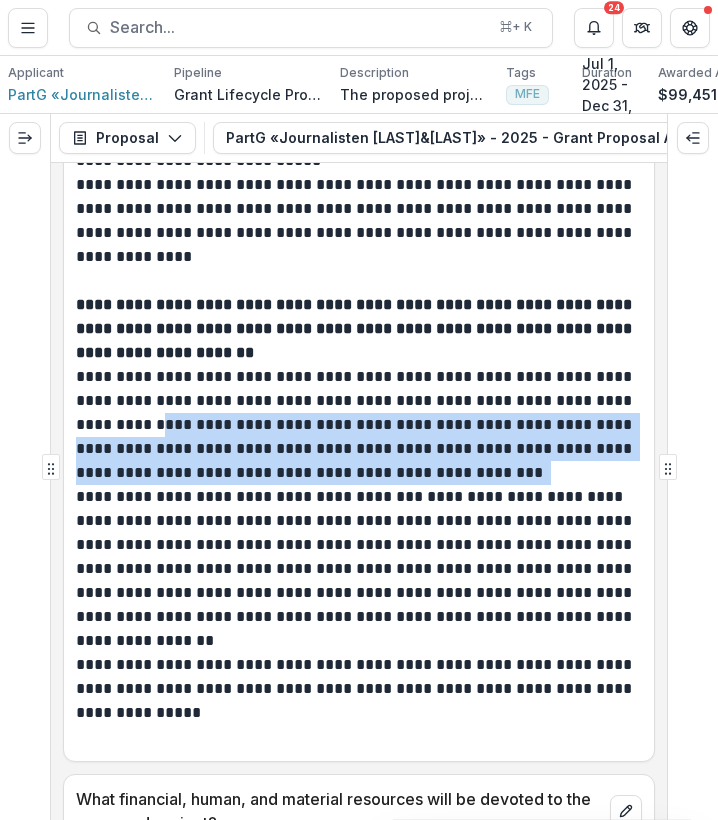 drag, startPoint x: 150, startPoint y: 451, endPoint x: 504, endPoint y: 505, distance: 358.09497 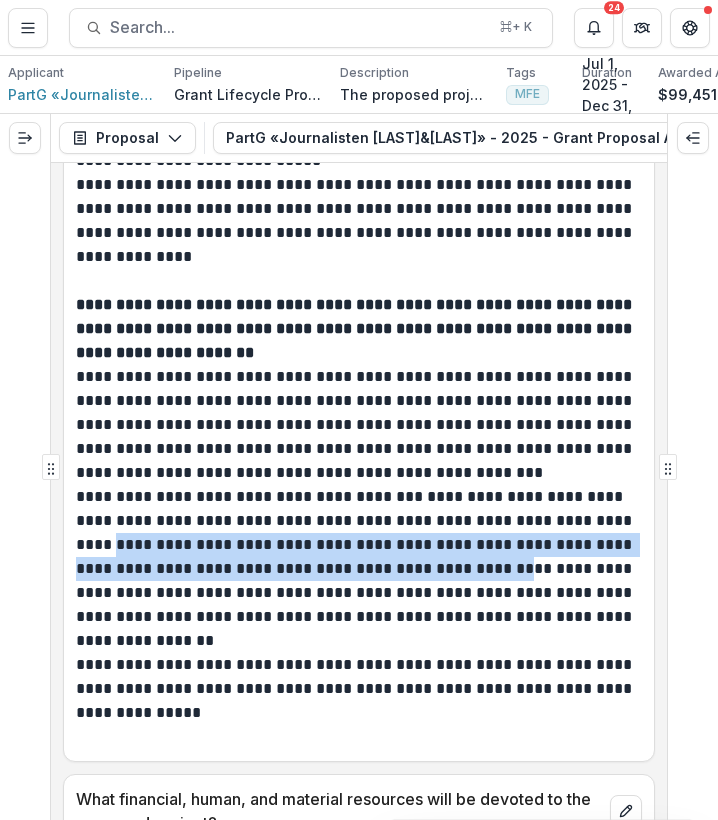 drag, startPoint x: 72, startPoint y: 571, endPoint x: 481, endPoint y: 589, distance: 409.3959 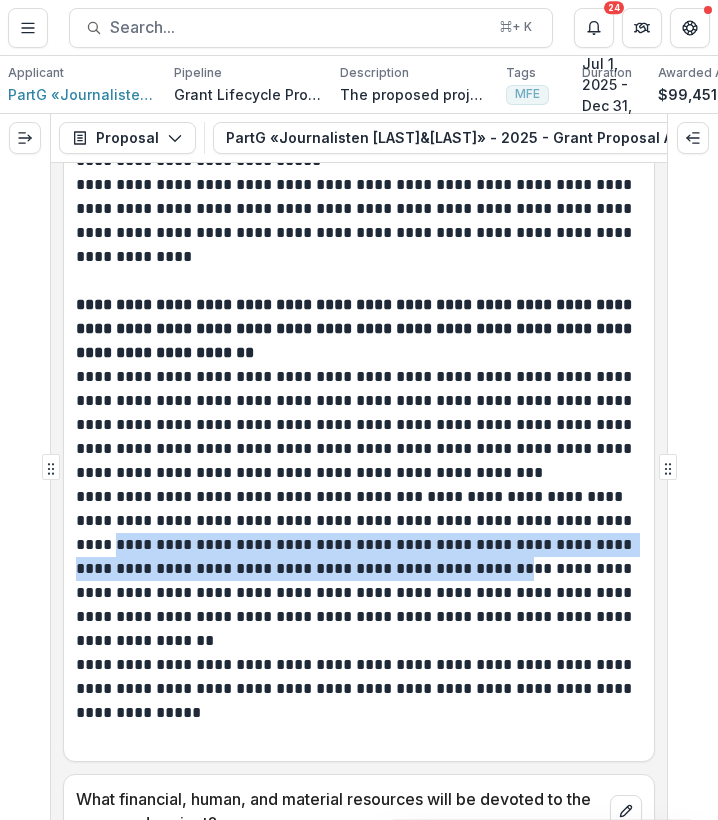 copy on "**********" 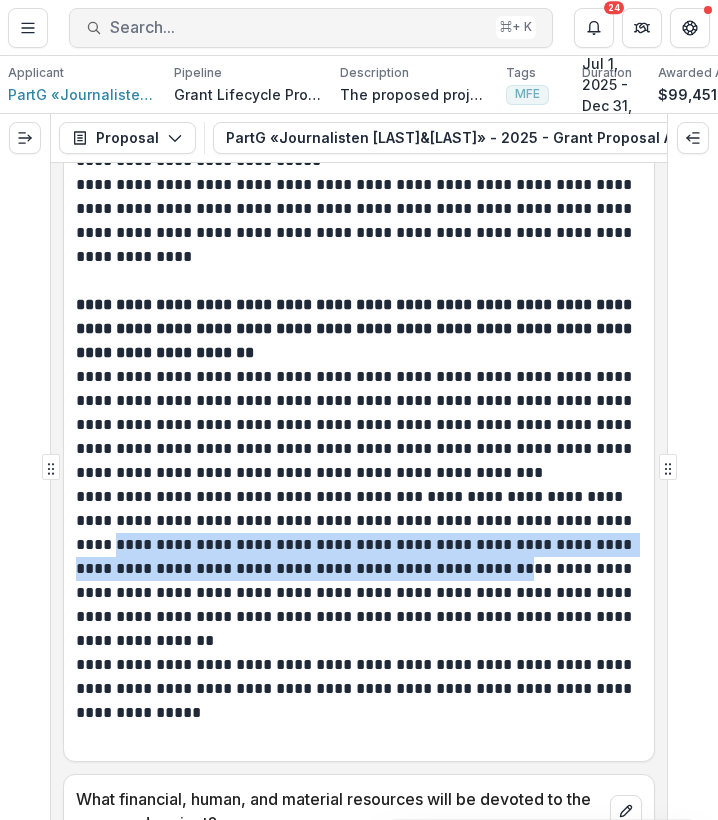 click on "Search... ⌘  + K" at bounding box center (311, 28) 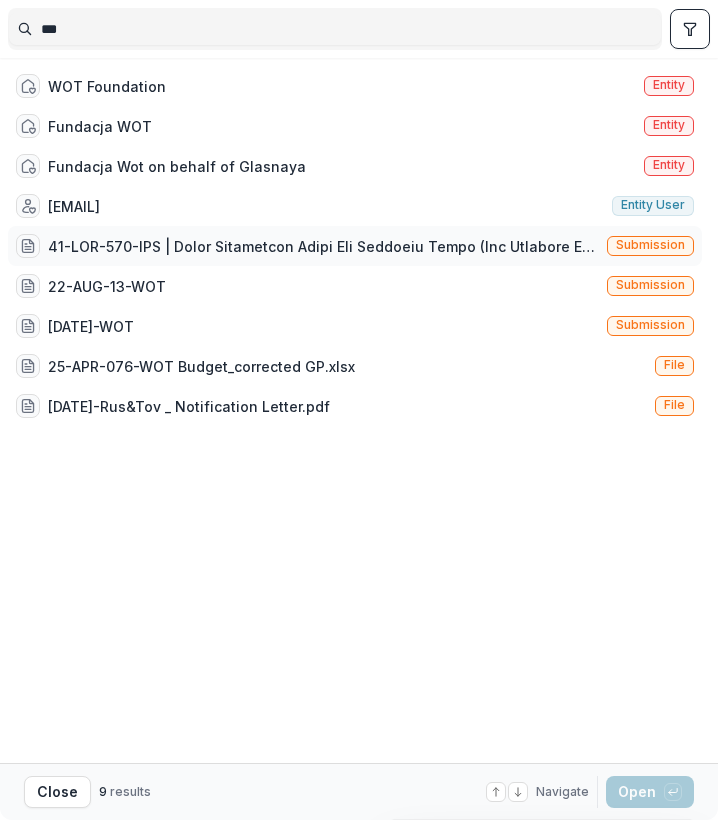 type on "***" 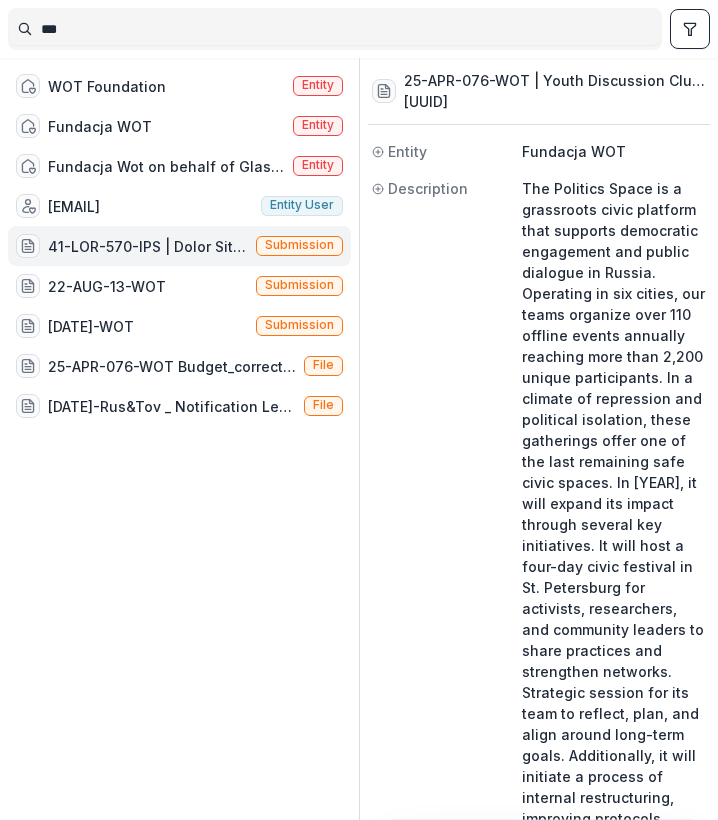 scroll, scrollTop: 451, scrollLeft: 0, axis: vertical 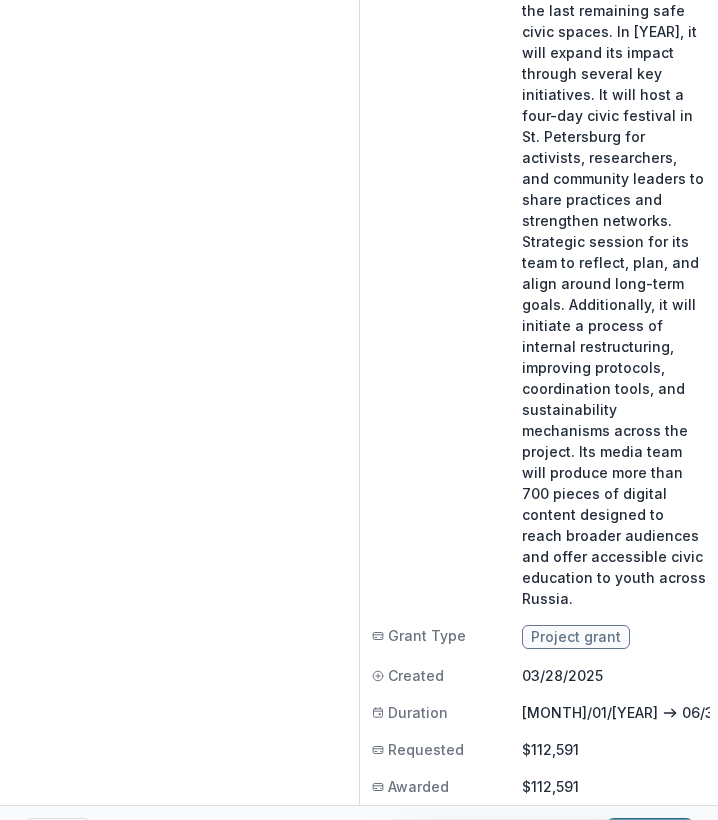 click on "Open with enter key" at bounding box center [650, 834] 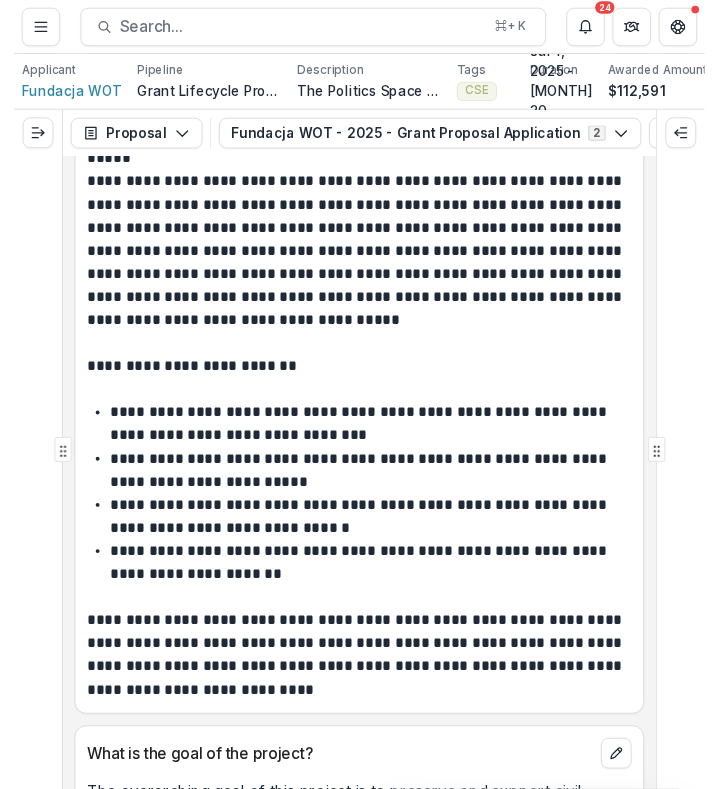 scroll, scrollTop: 10119, scrollLeft: 0, axis: vertical 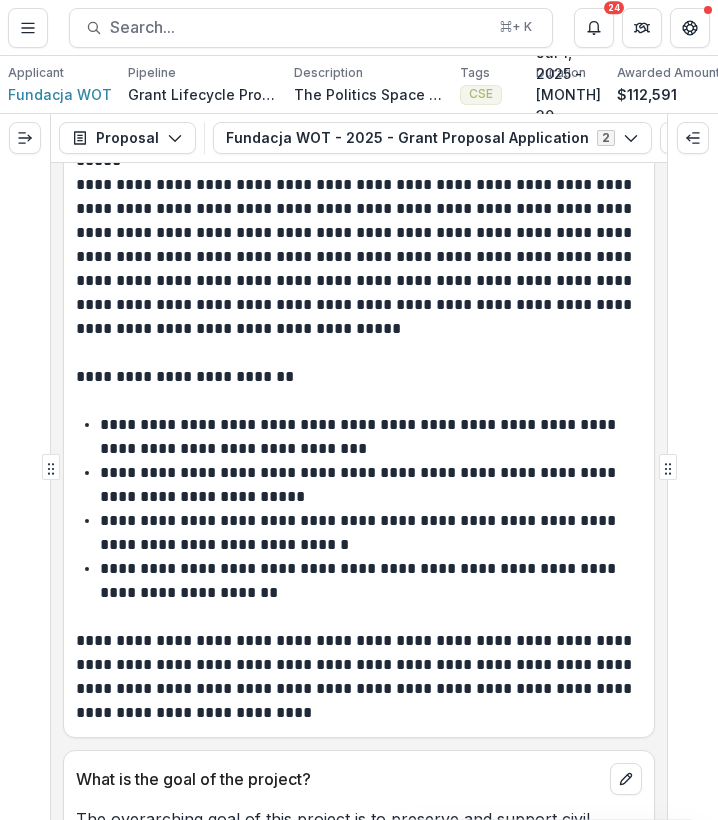click on "**********" at bounding box center [368, 485] 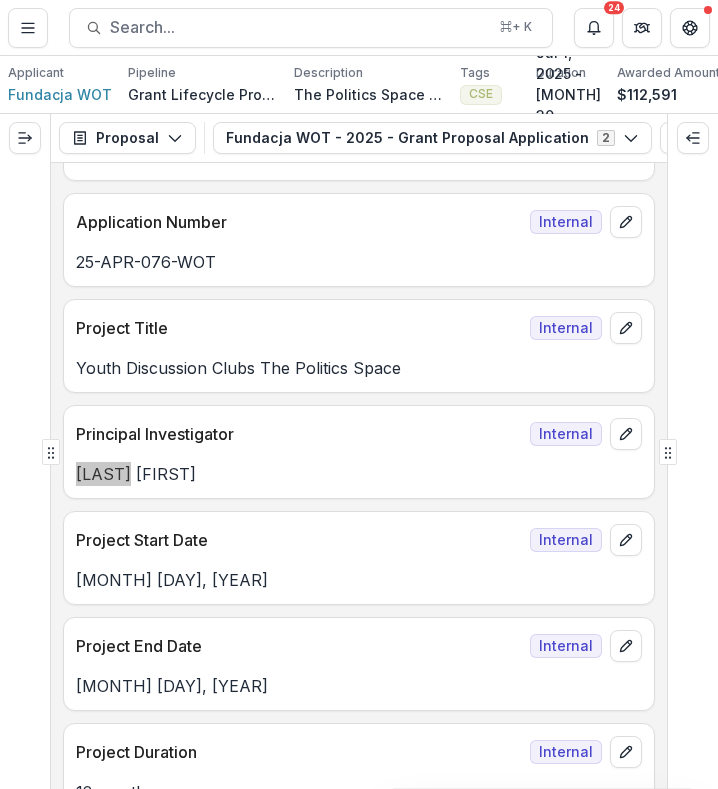 scroll, scrollTop: 6081, scrollLeft: 0, axis: vertical 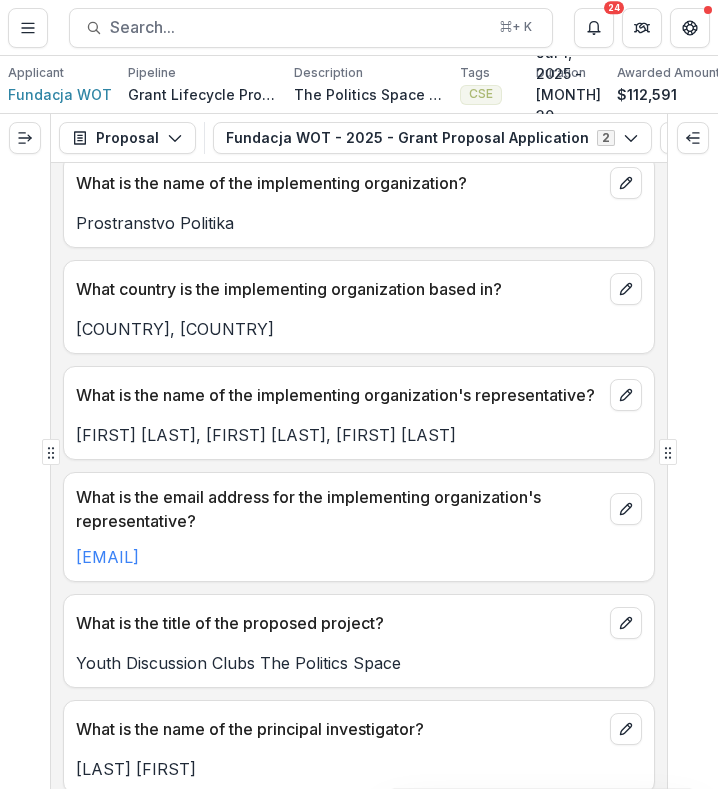 click on "**********" at bounding box center (359, 394) 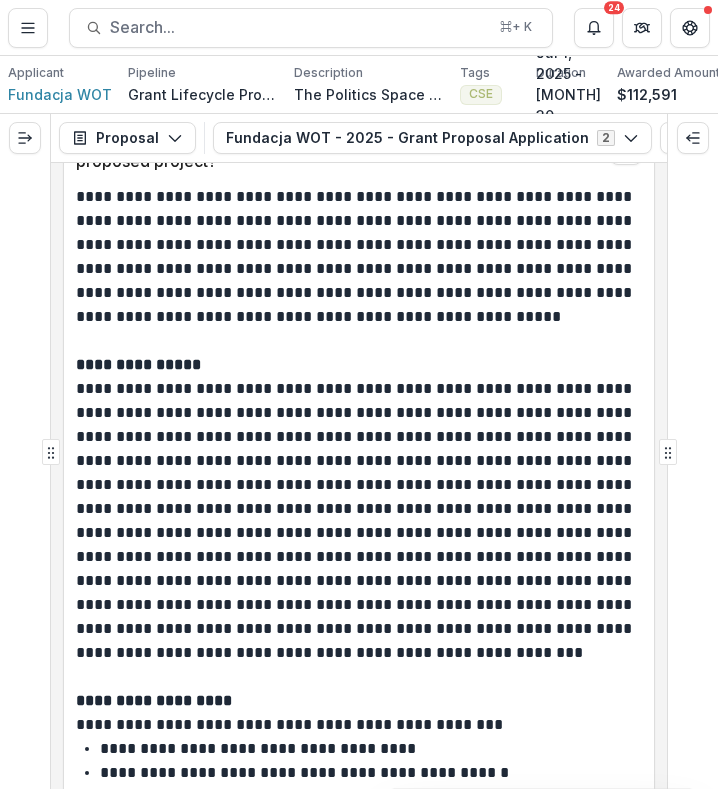 scroll, scrollTop: 8337, scrollLeft: 0, axis: vertical 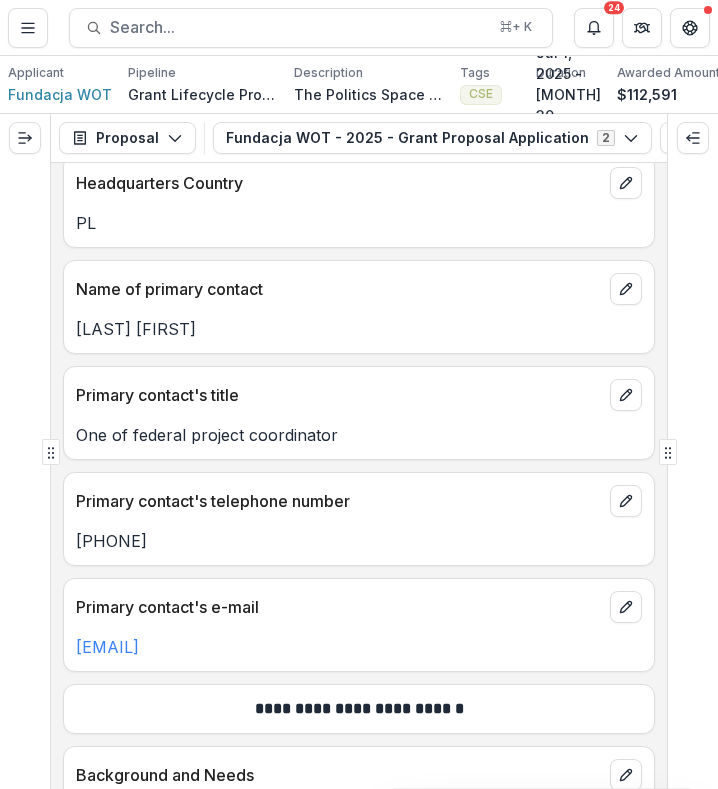 click on "One of federal project coordinator" at bounding box center [359, 435] 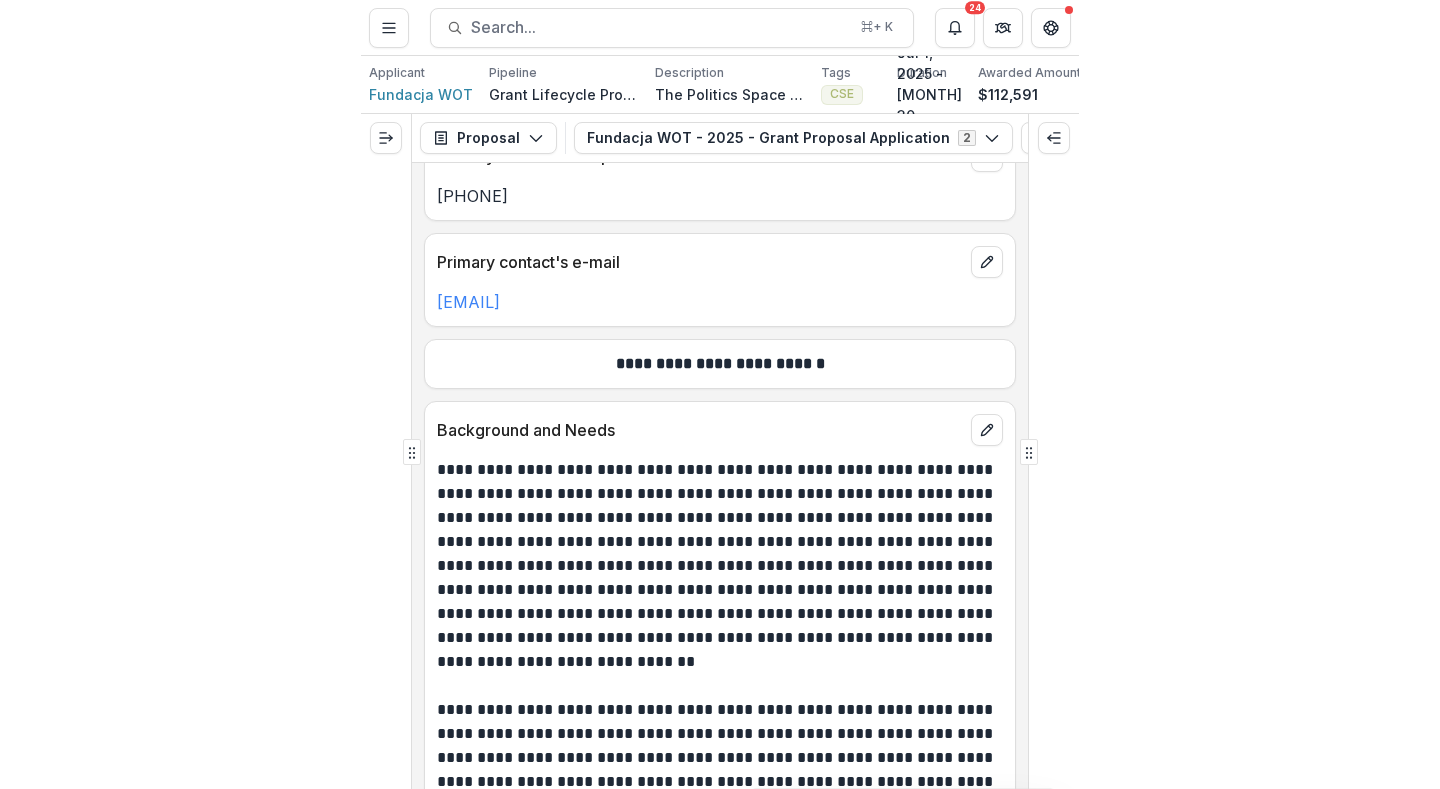 scroll, scrollTop: 8769, scrollLeft: 0, axis: vertical 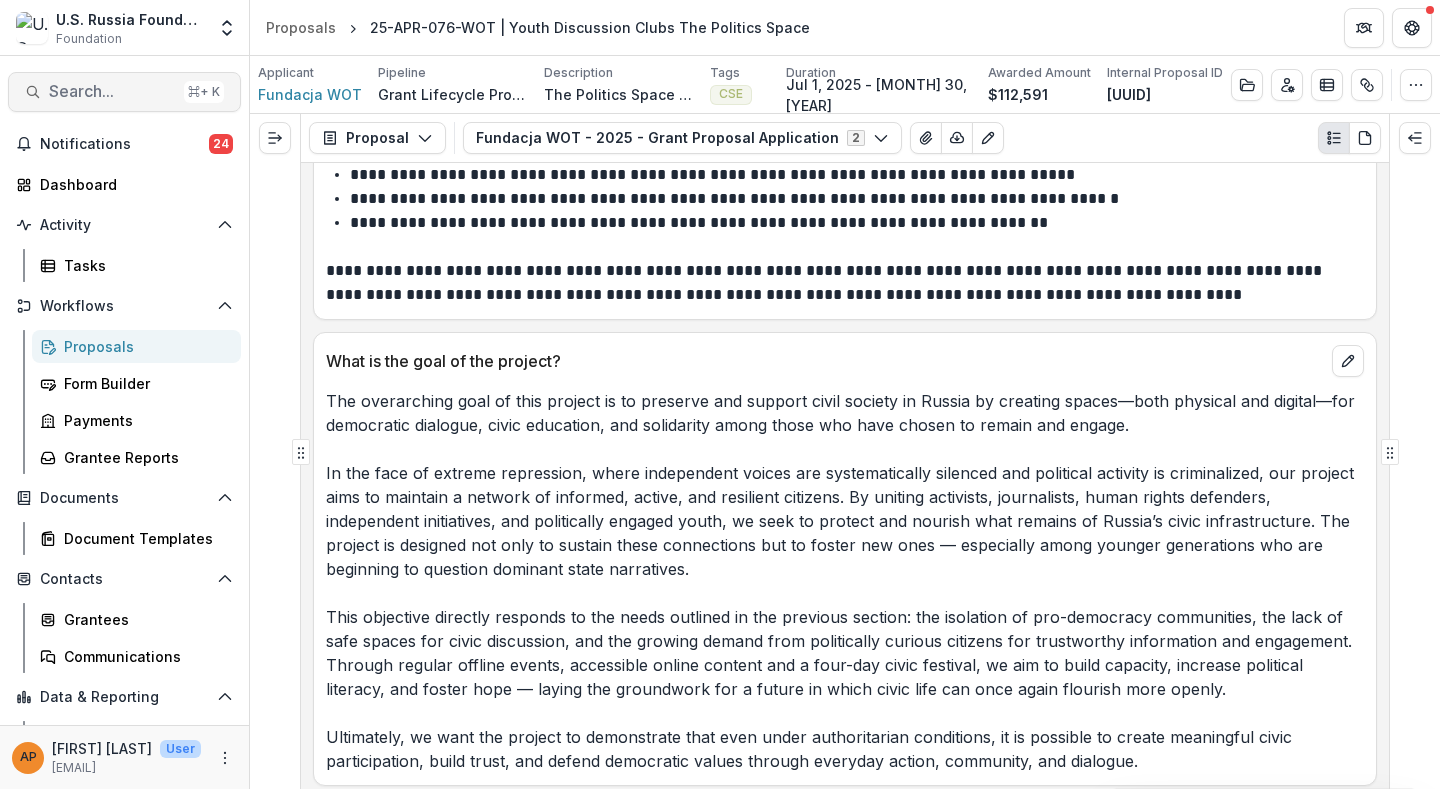 click on "Search..." at bounding box center [112, 91] 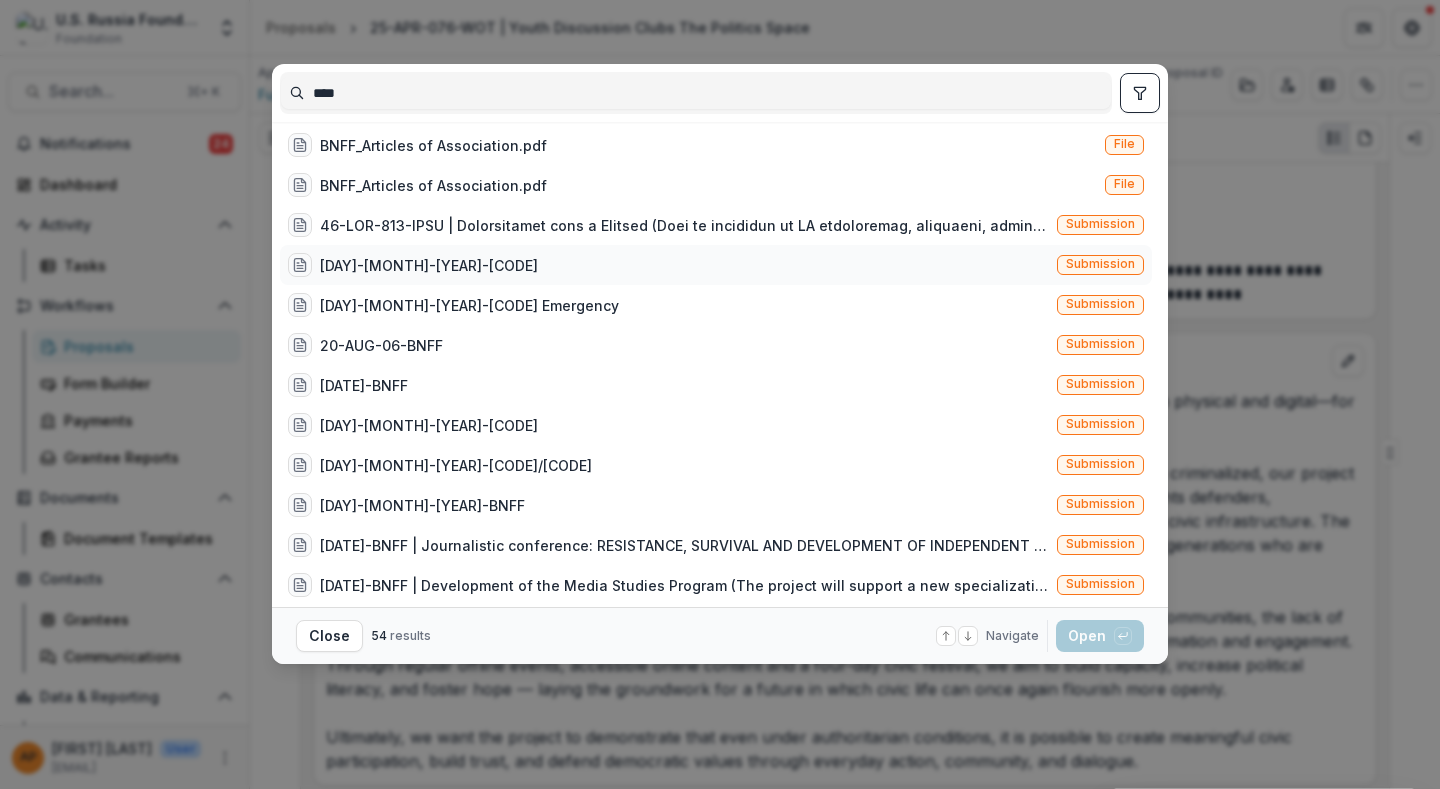 scroll, scrollTop: 47, scrollLeft: 0, axis: vertical 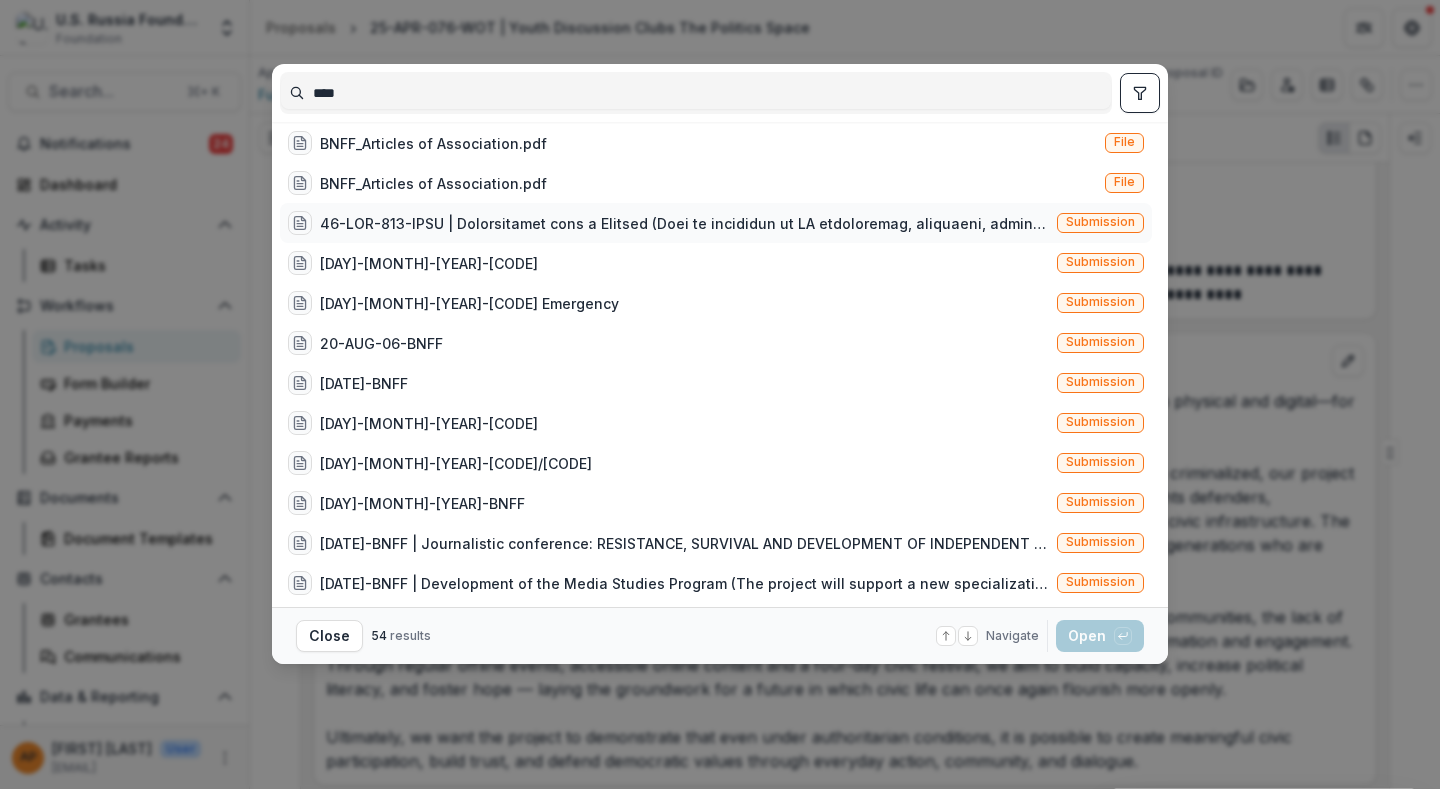 type on "****" 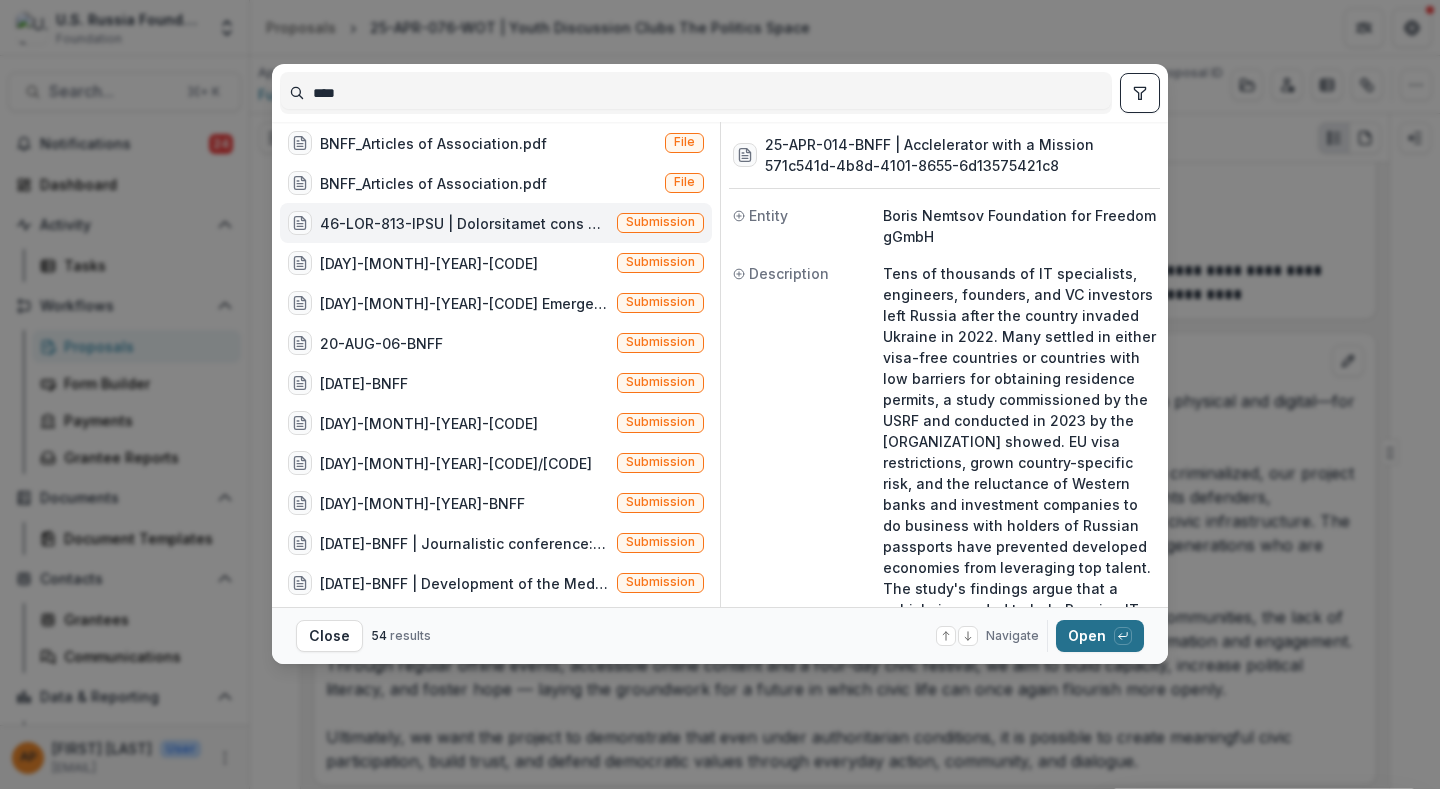 click on "Open with enter key" at bounding box center (1100, 636) 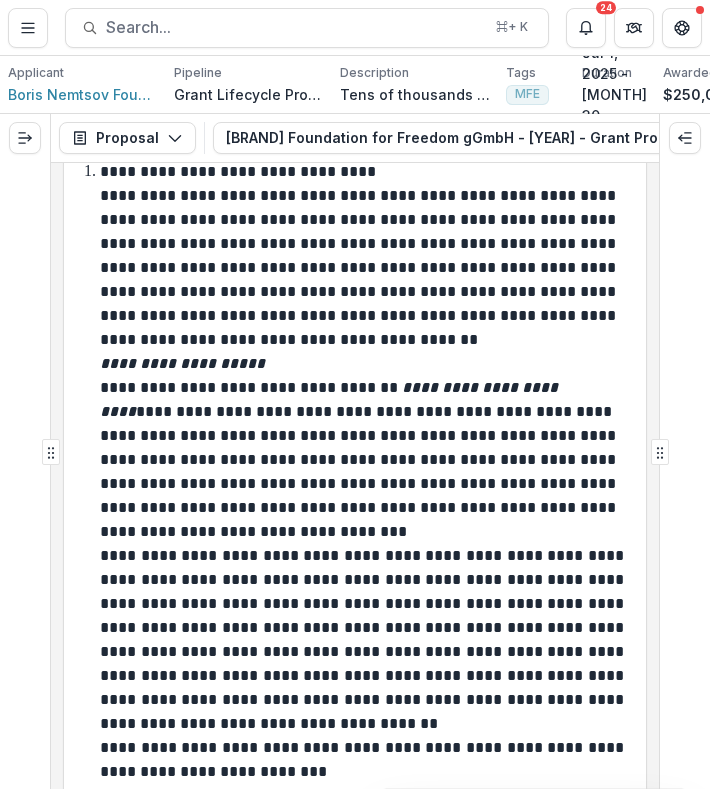 scroll, scrollTop: 10554, scrollLeft: 0, axis: vertical 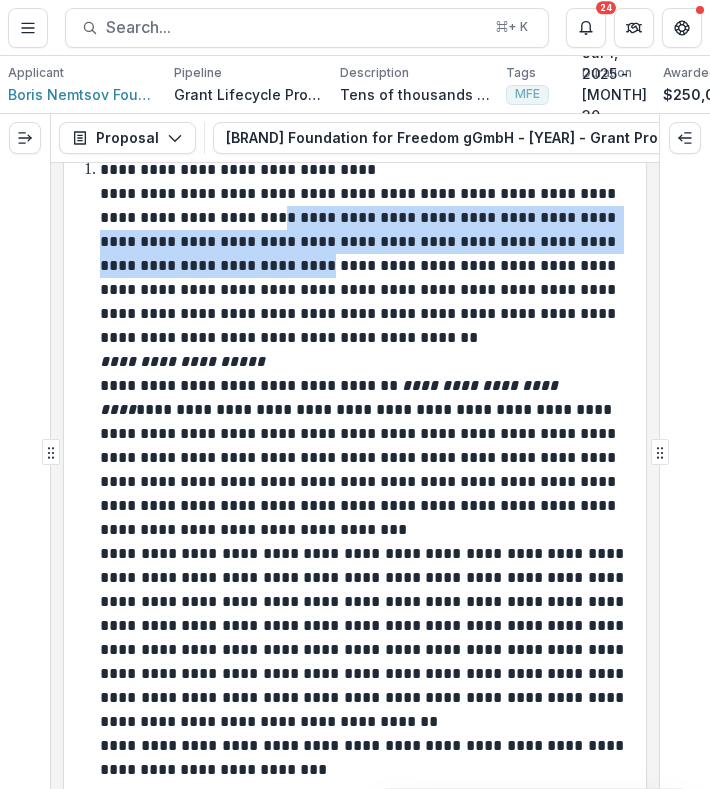 drag, startPoint x: 243, startPoint y: 232, endPoint x: 292, endPoint y: 290, distance: 75.9276 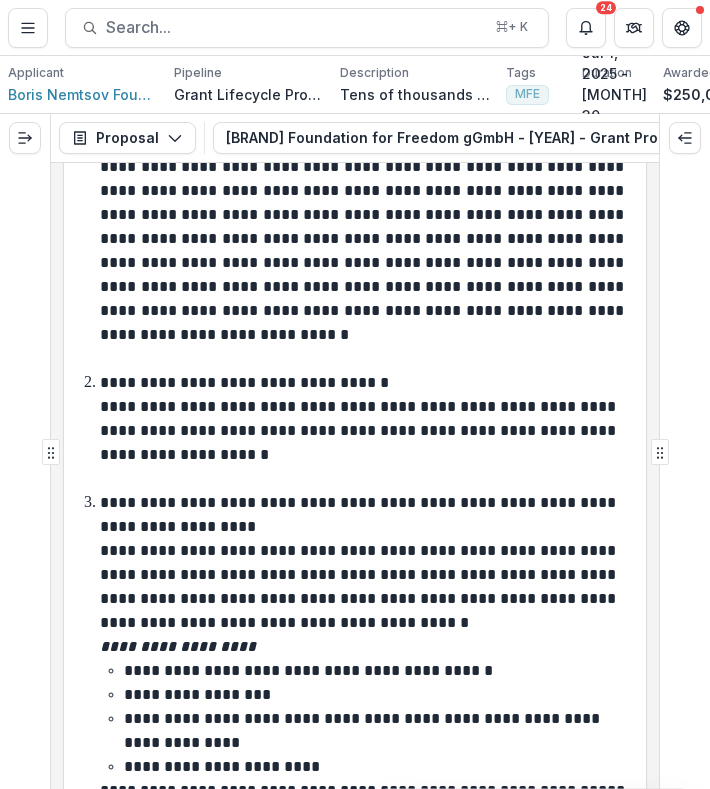 scroll, scrollTop: 11355, scrollLeft: 0, axis: vertical 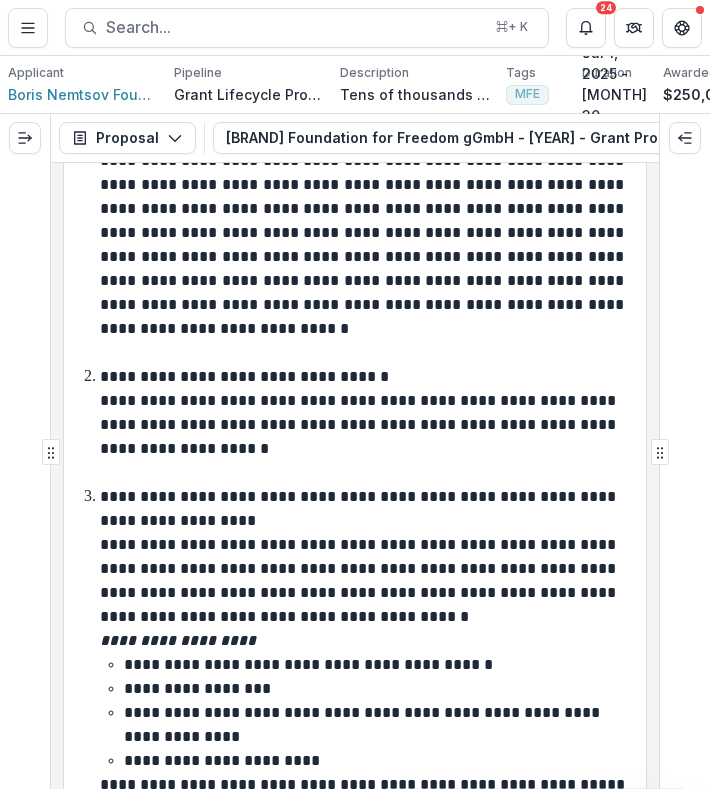 click on "**********" at bounding box center (364, 425) 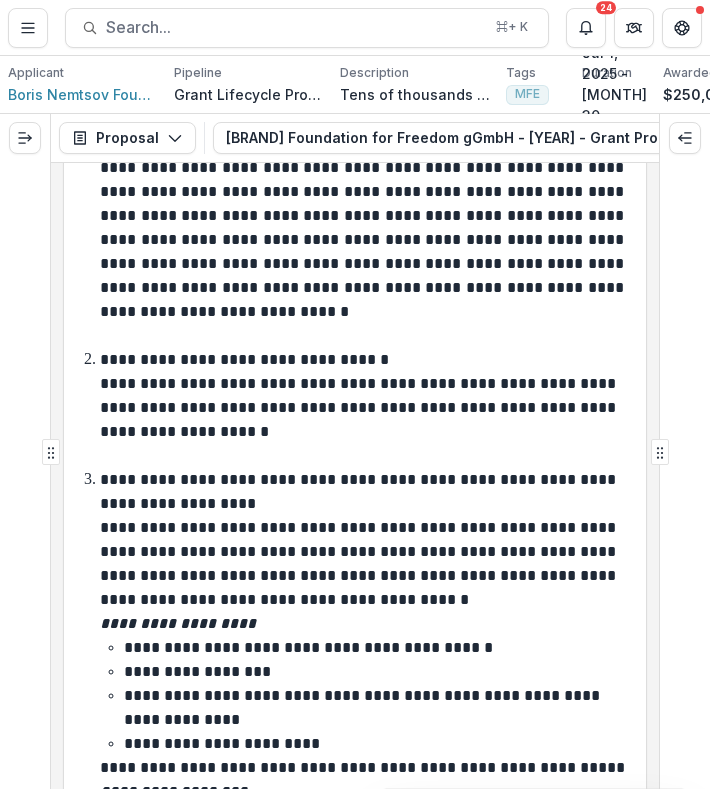 scroll, scrollTop: 11374, scrollLeft: 0, axis: vertical 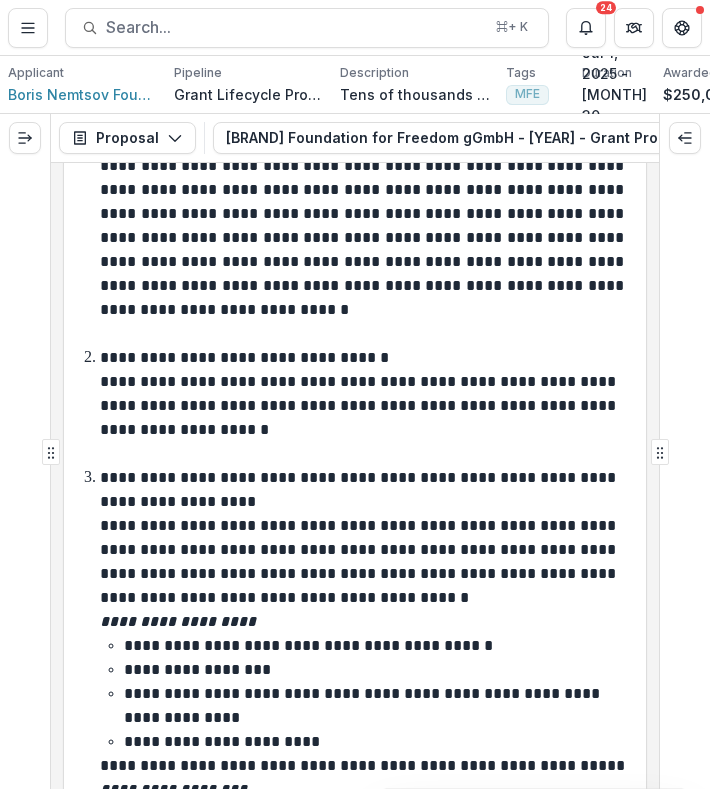 click on "**********" at bounding box center [364, 406] 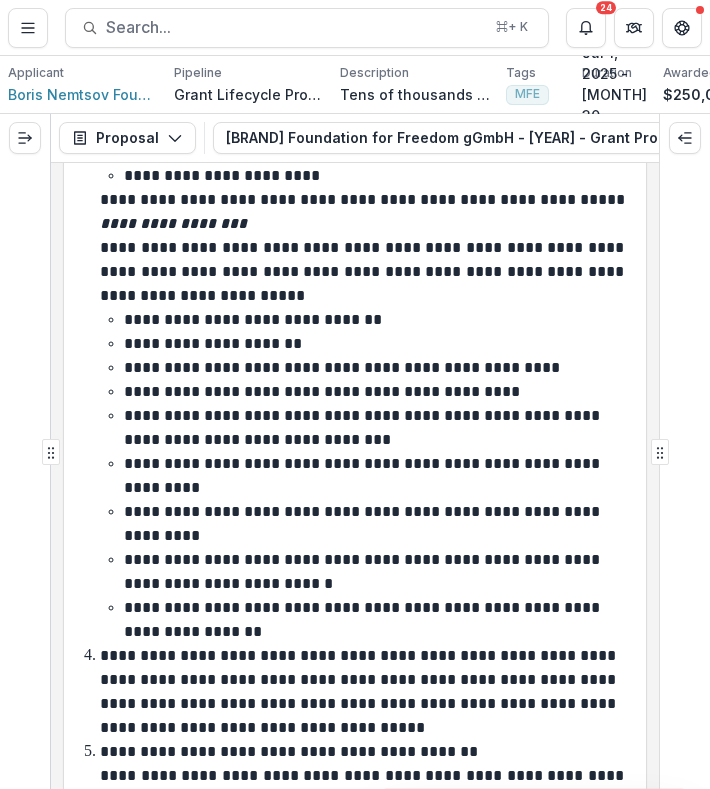 scroll, scrollTop: 11943, scrollLeft: 0, axis: vertical 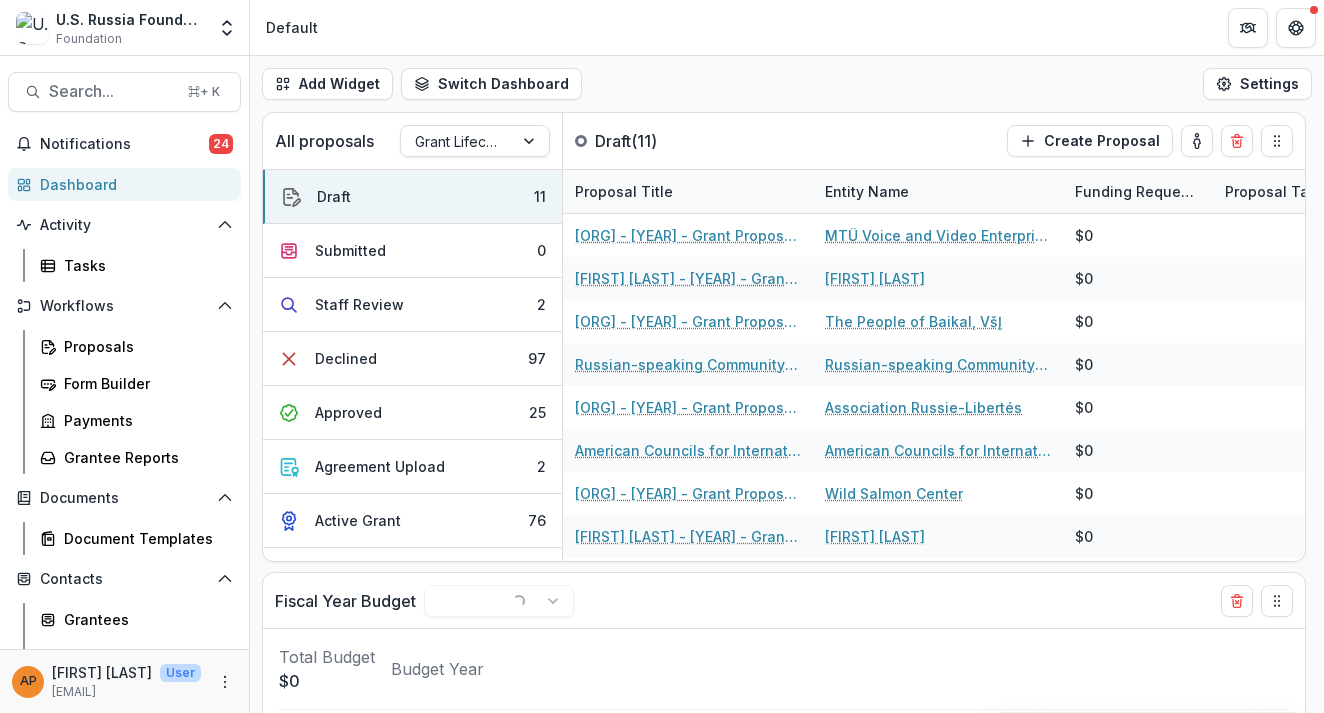 select on "******" 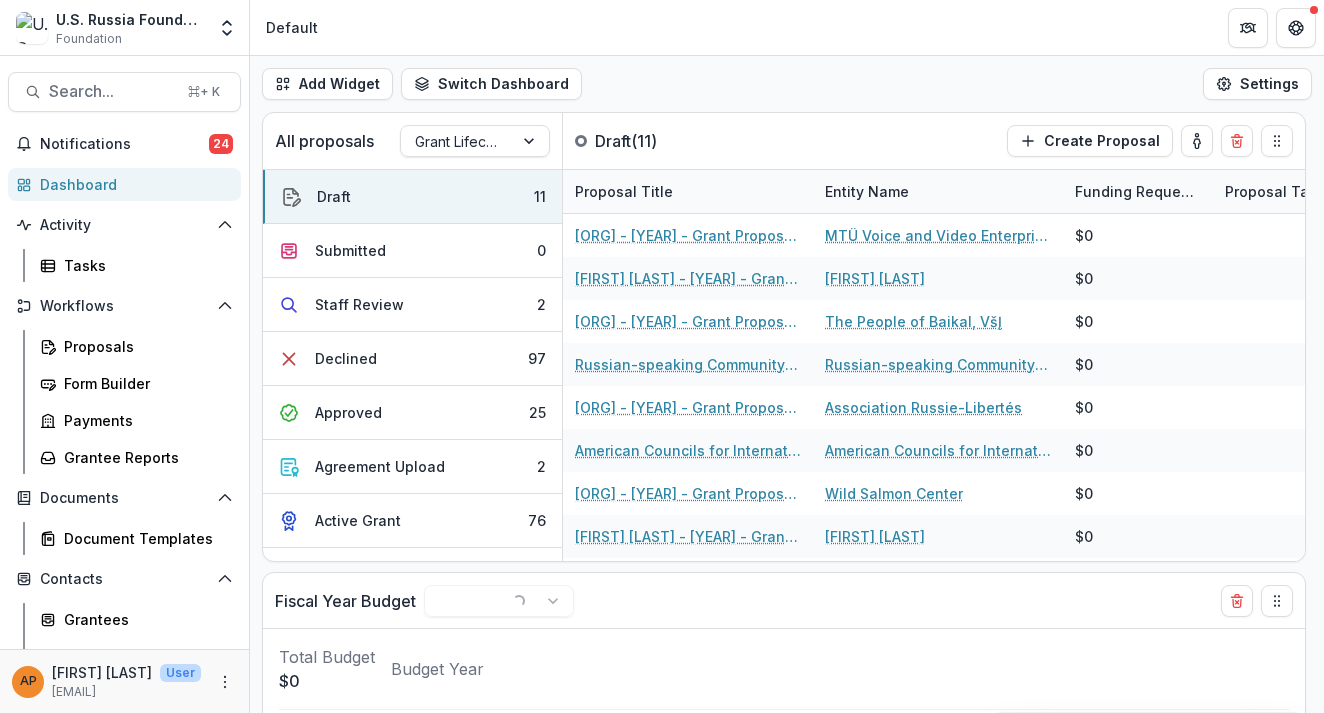 select on "******" 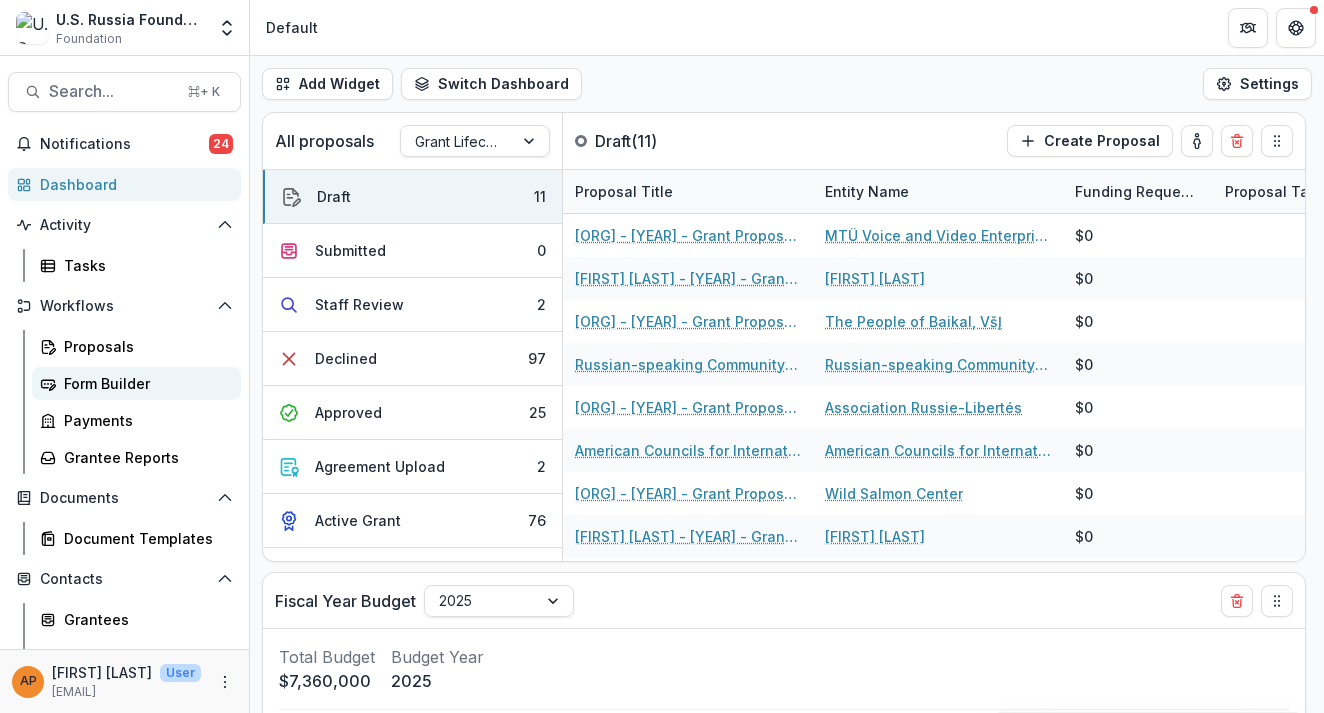 select on "******" 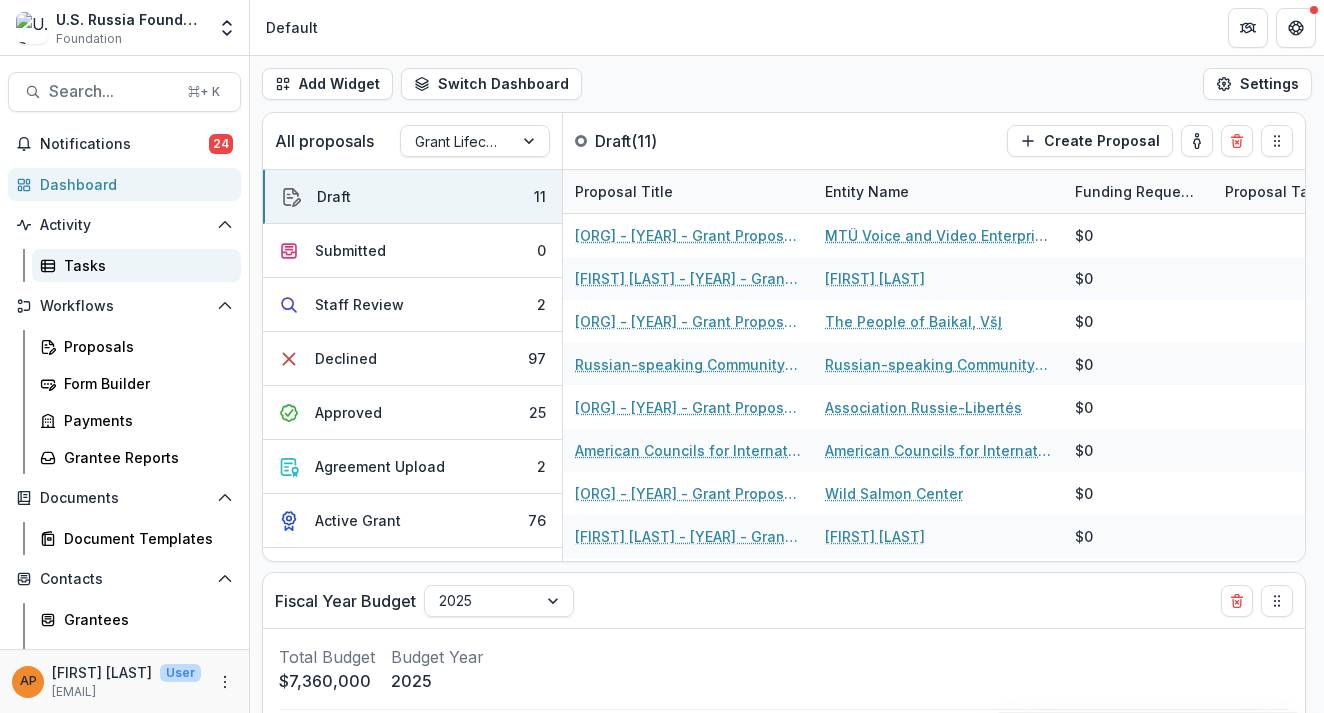 click on "Tasks" at bounding box center (144, 265) 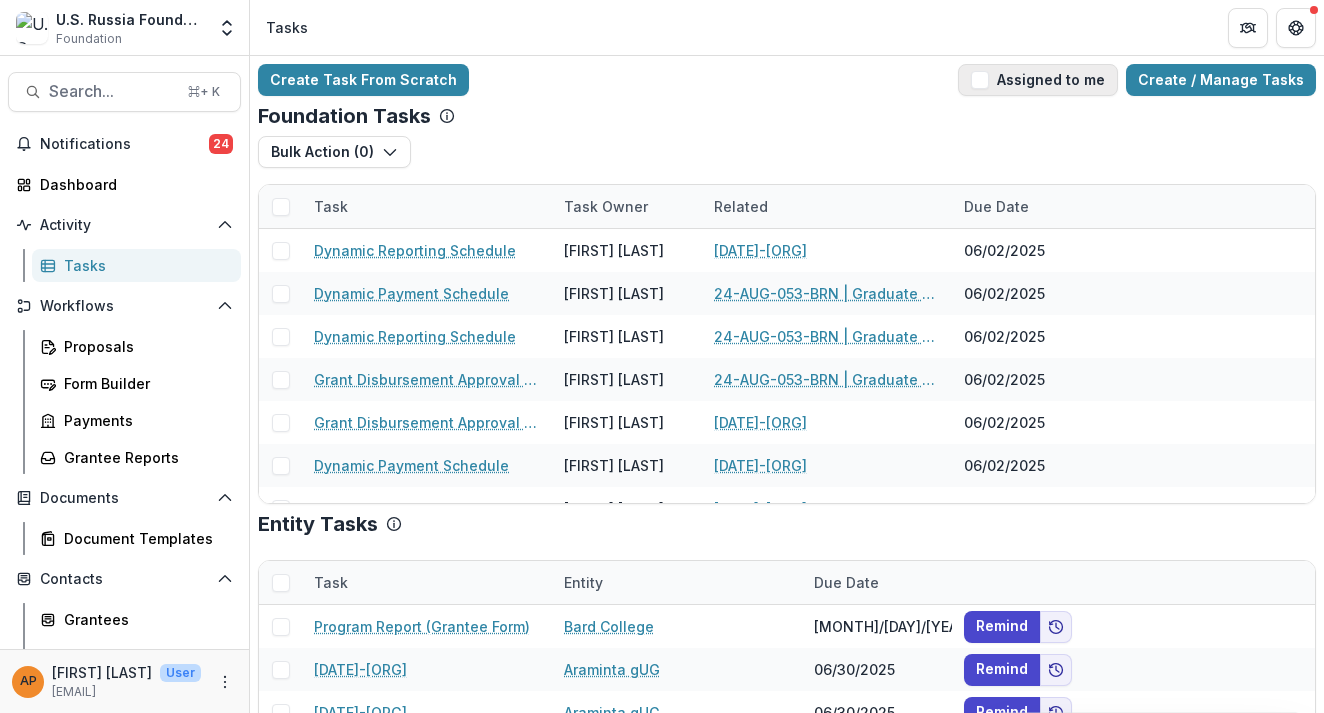 click on "Assigned to me" at bounding box center [1038, 80] 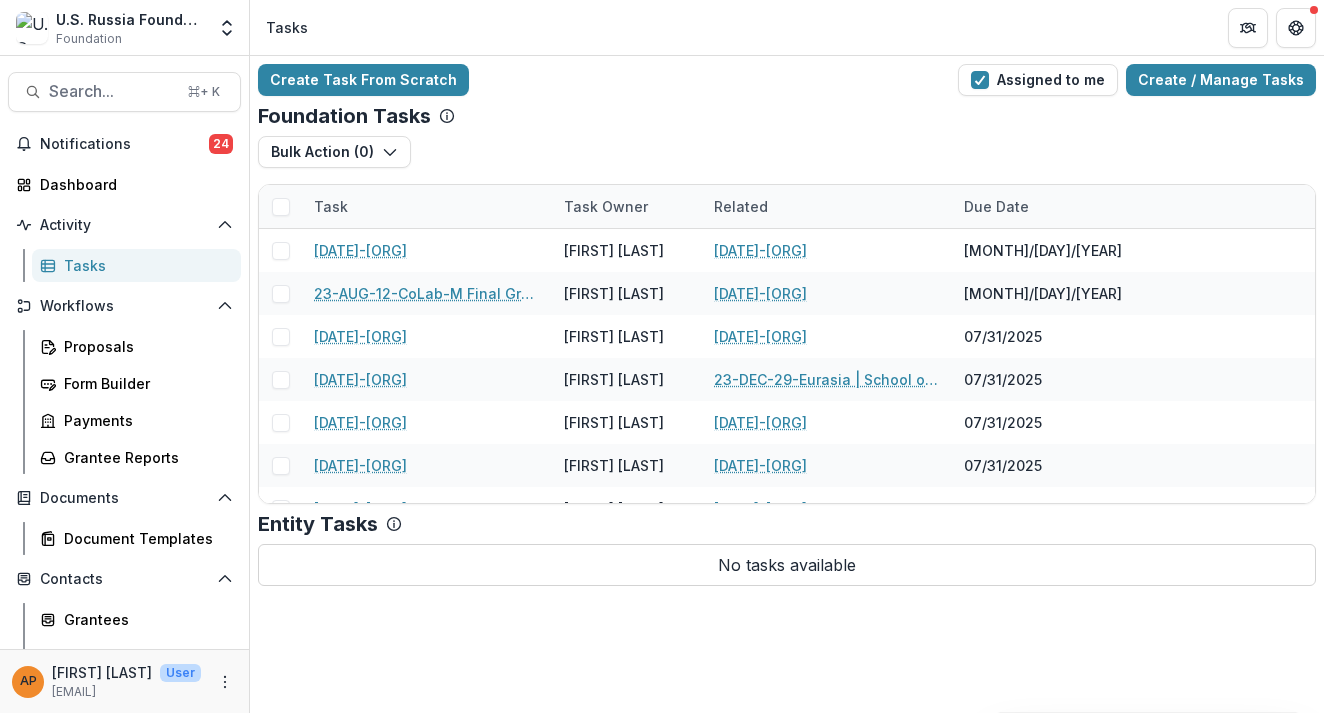click on "Create Task From Scratch Assigned to me Create / Manage Tasks" at bounding box center [787, 80] 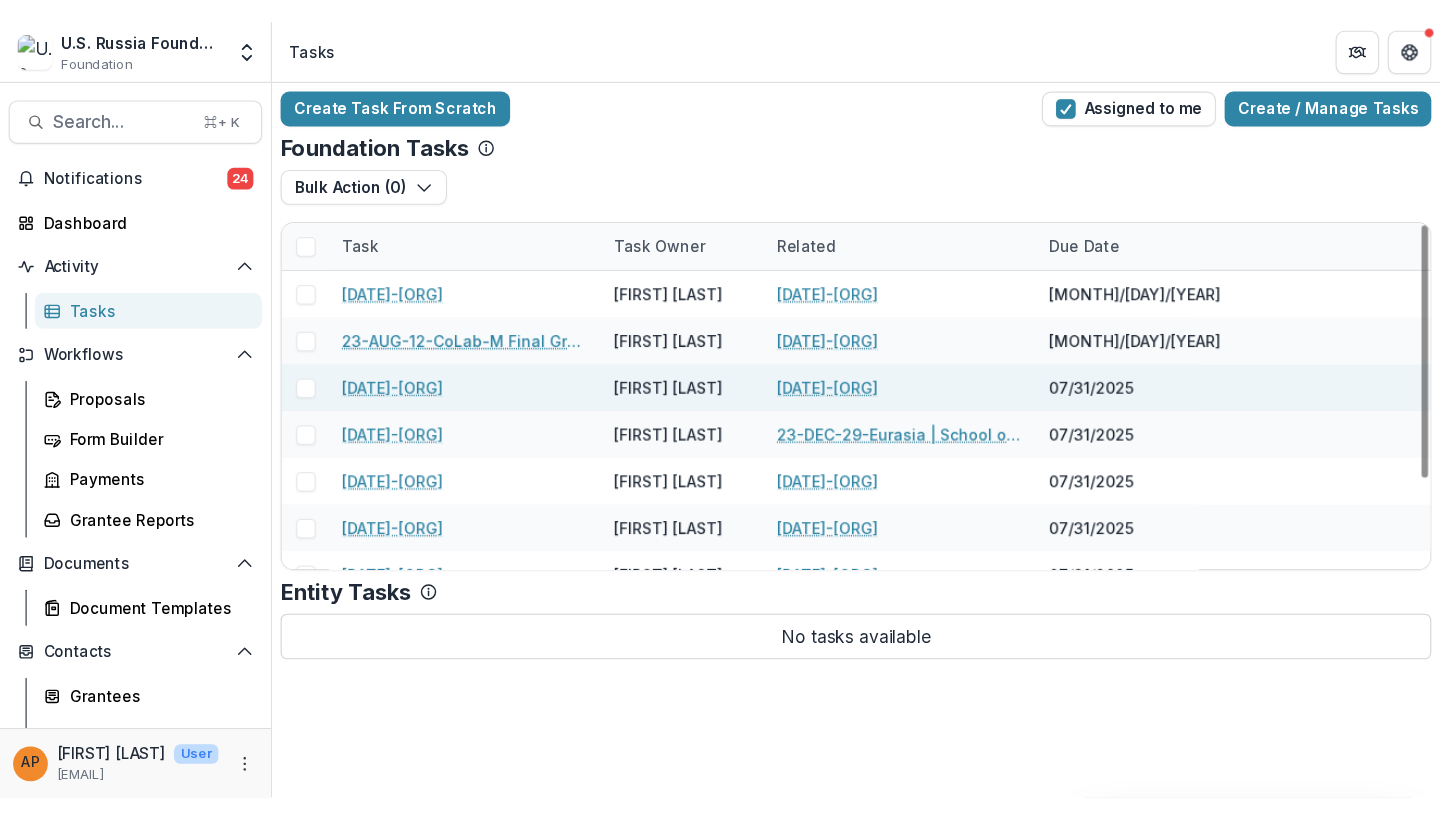 scroll, scrollTop: 0, scrollLeft: 0, axis: both 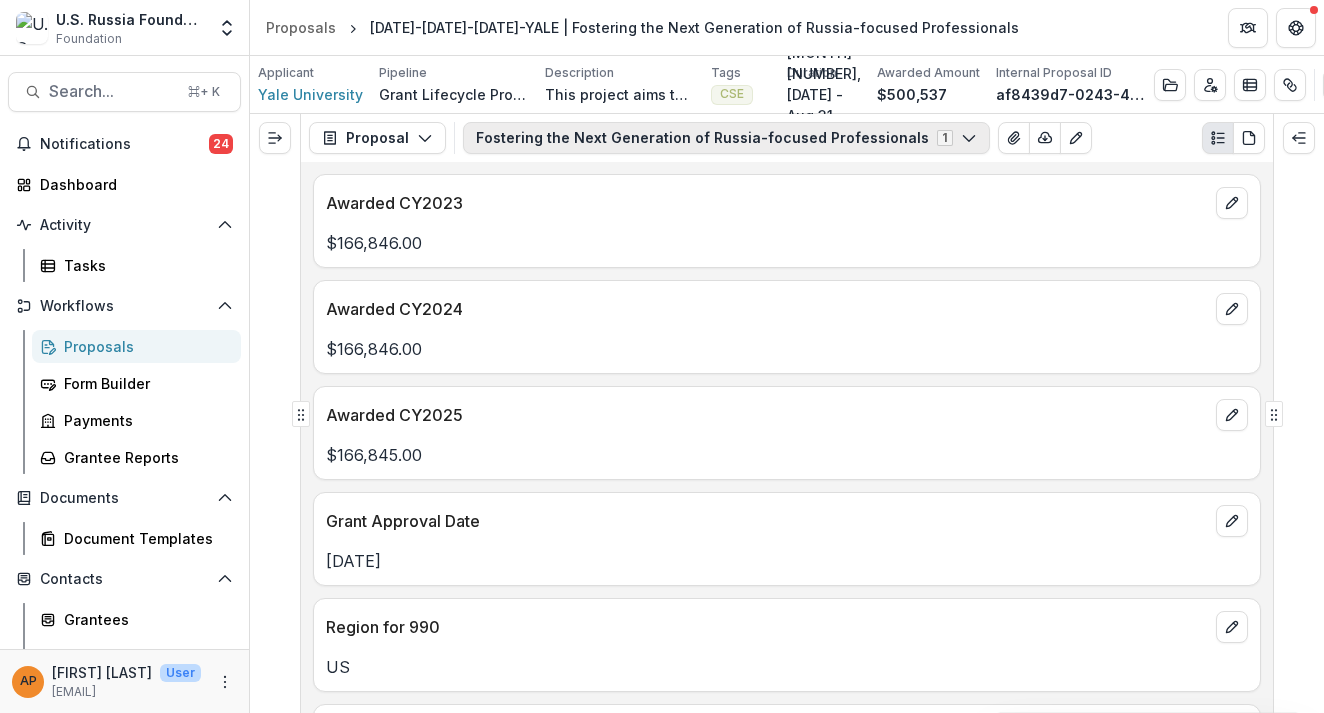 click on "Fostering the Next Generation of Russia-focused Professionals 1" at bounding box center [726, 138] 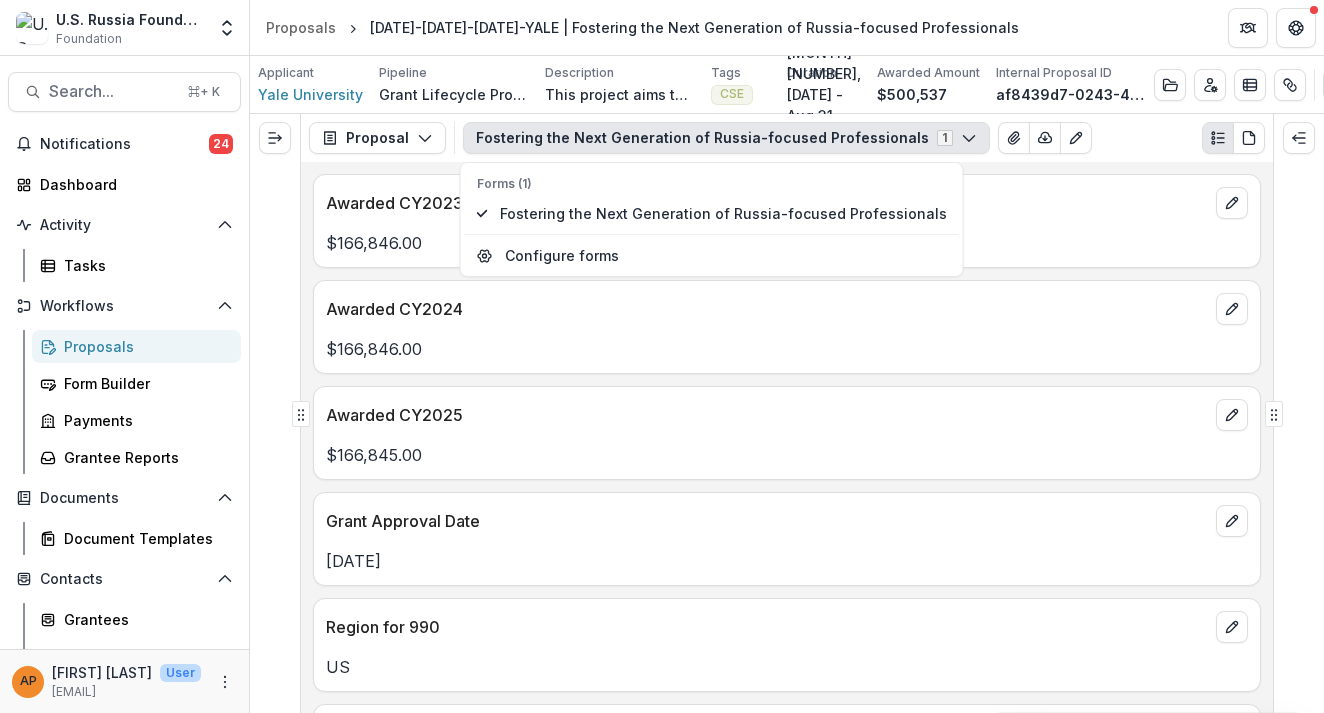 click on "$166,846.00" at bounding box center [787, 349] 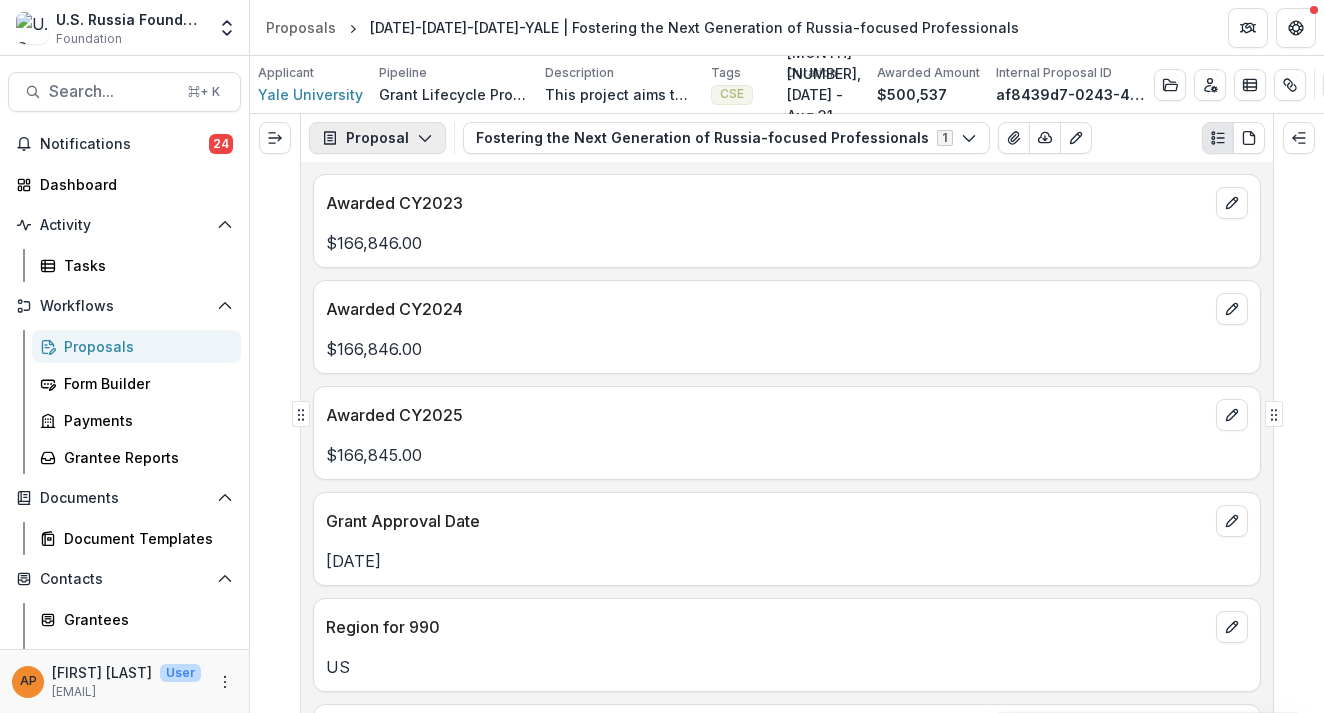 click on "Proposal" at bounding box center [377, 138] 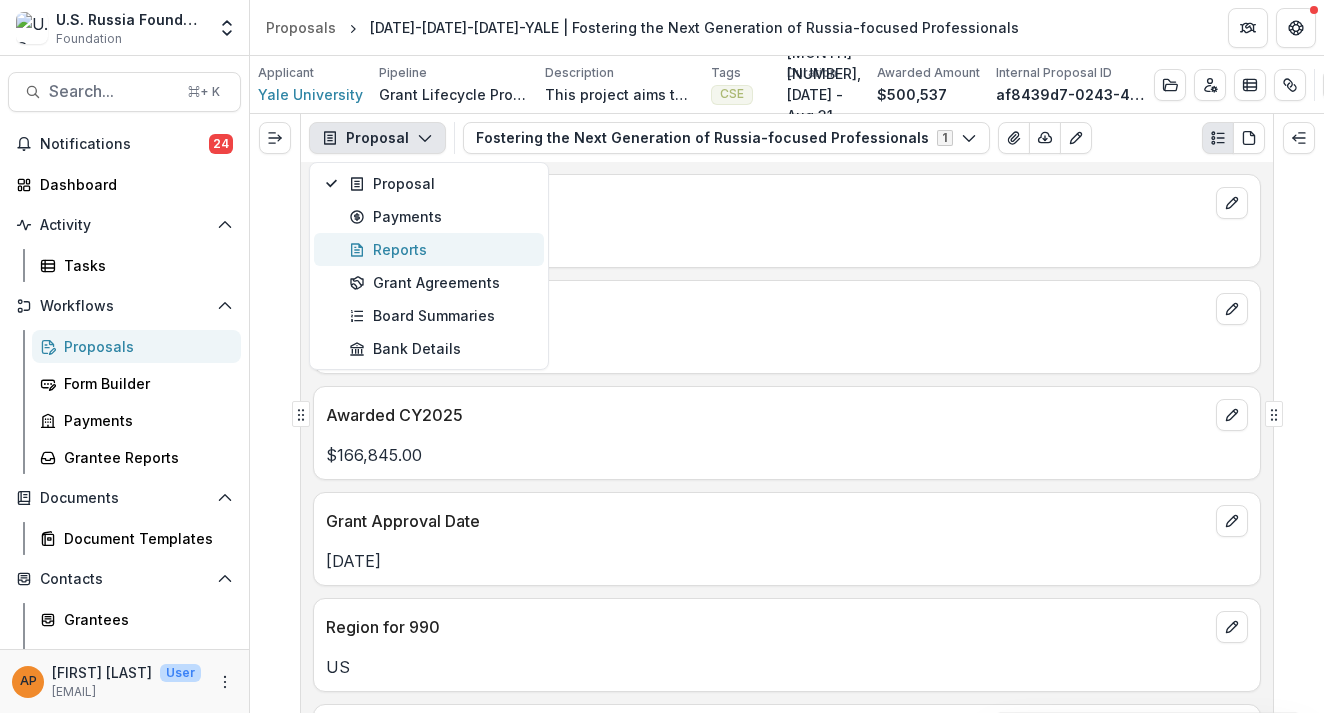 click on "Reports" at bounding box center (440, 249) 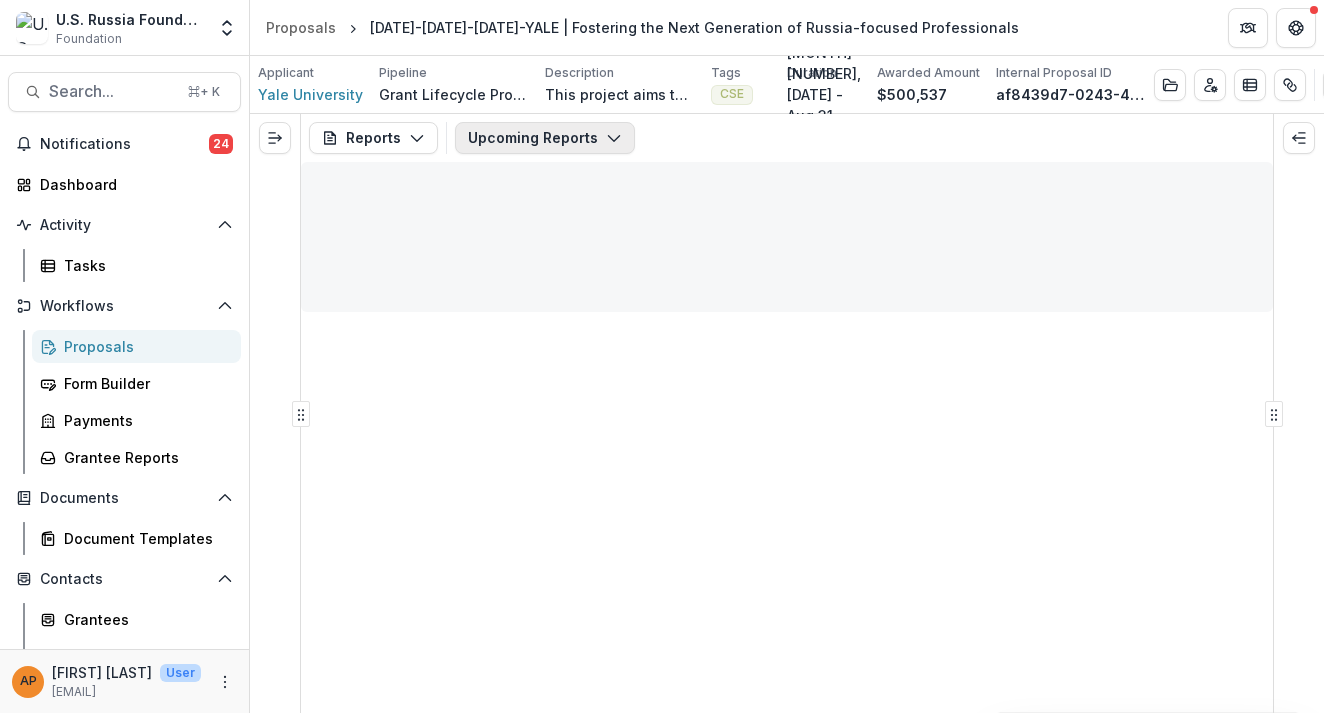 click on "Upcoming Reports" at bounding box center (545, 138) 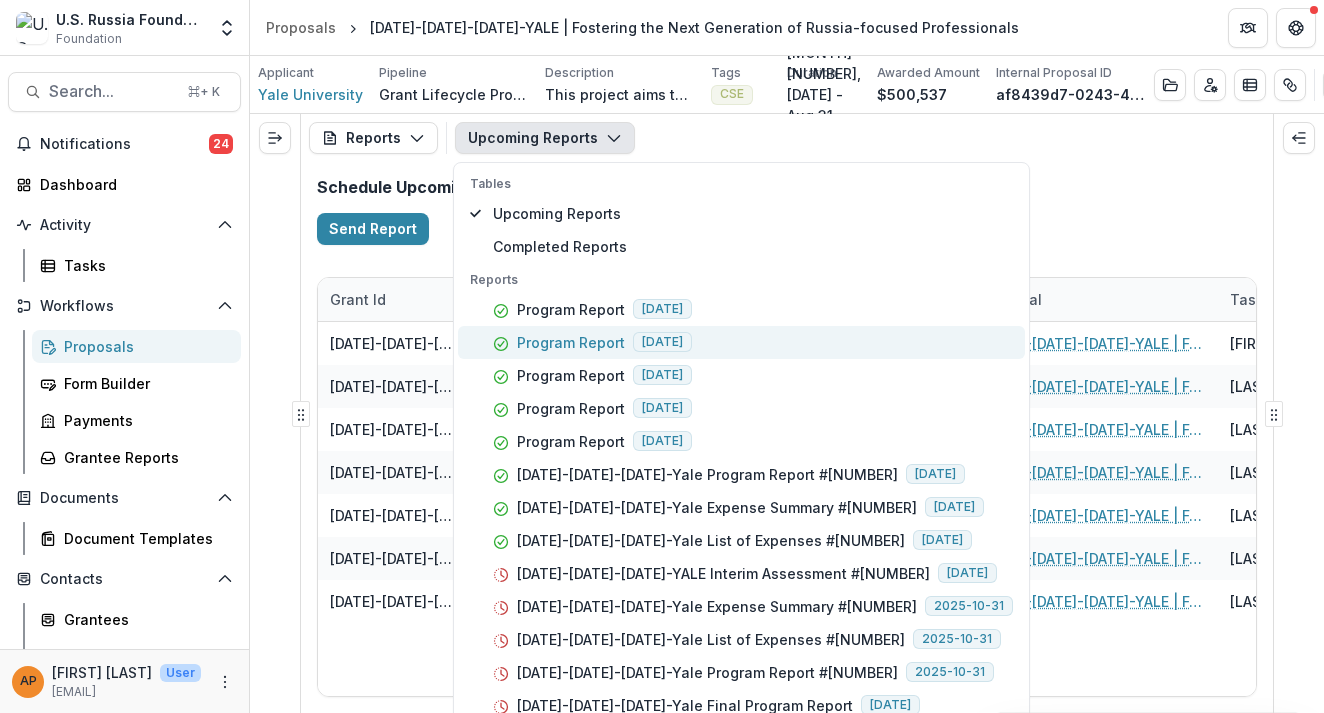 scroll, scrollTop: 32, scrollLeft: 0, axis: vertical 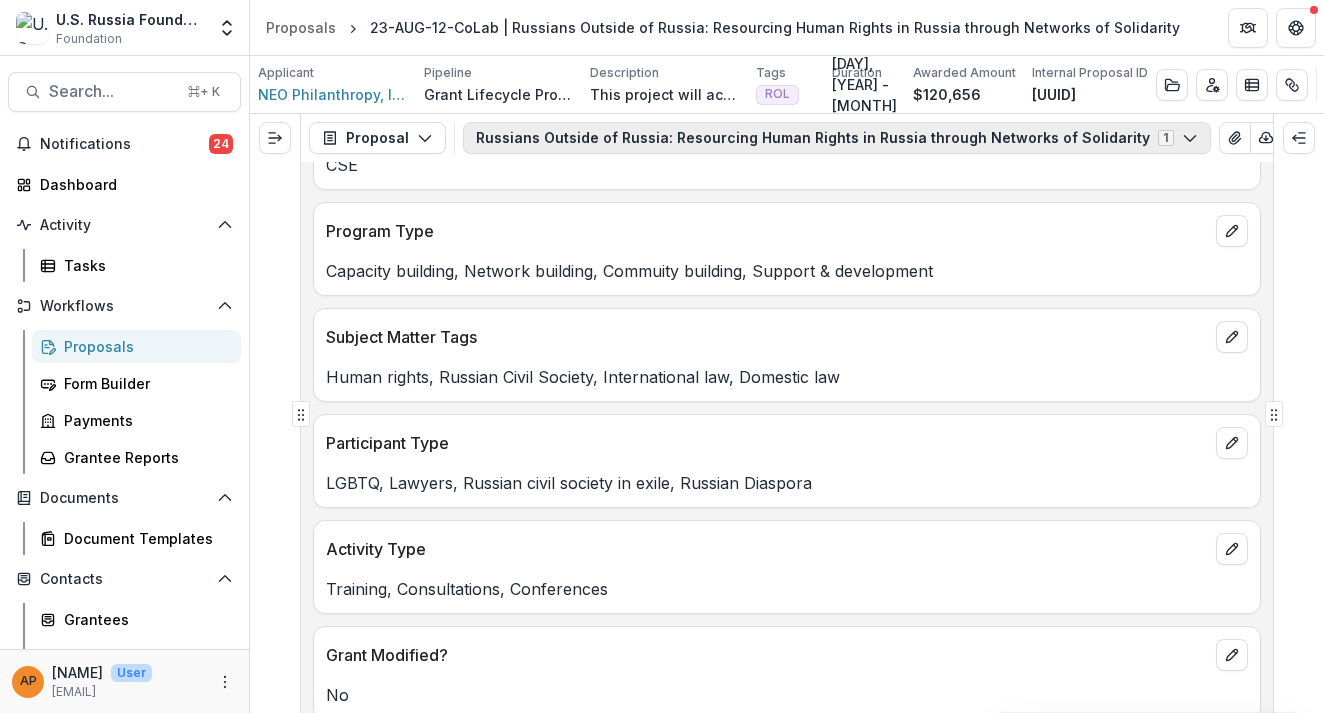 click on "Russians Outside of Russia: Resourcing Human Rights in Russia through Networks of Solidarity [NUMBER]" at bounding box center [837, 138] 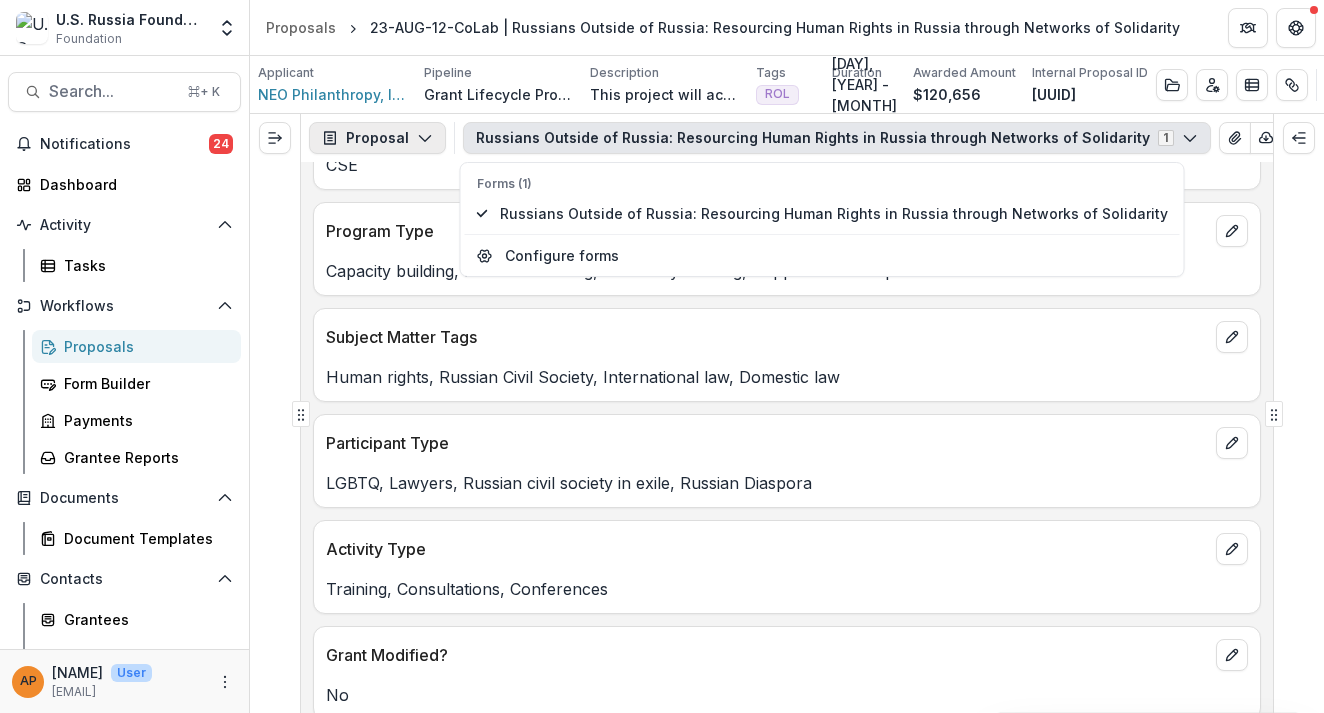 click on "Proposal" at bounding box center (377, 138) 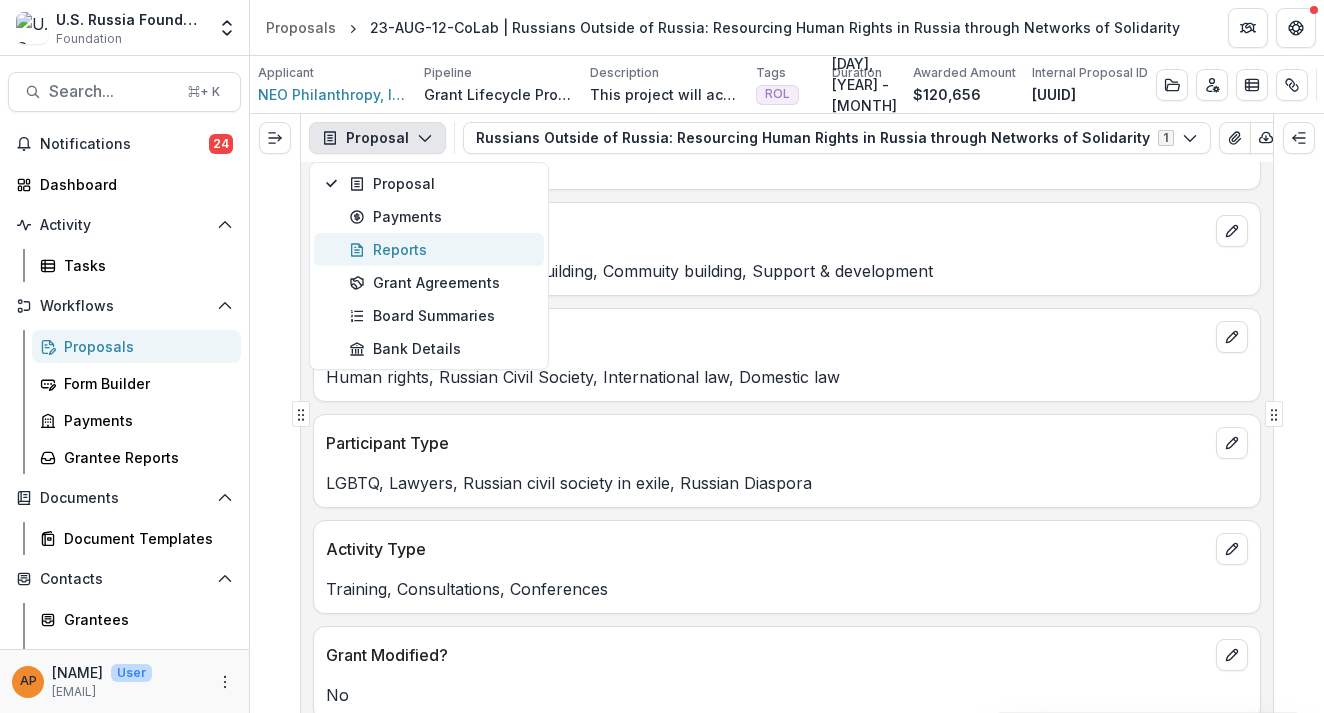 click on "Reports" at bounding box center (440, 249) 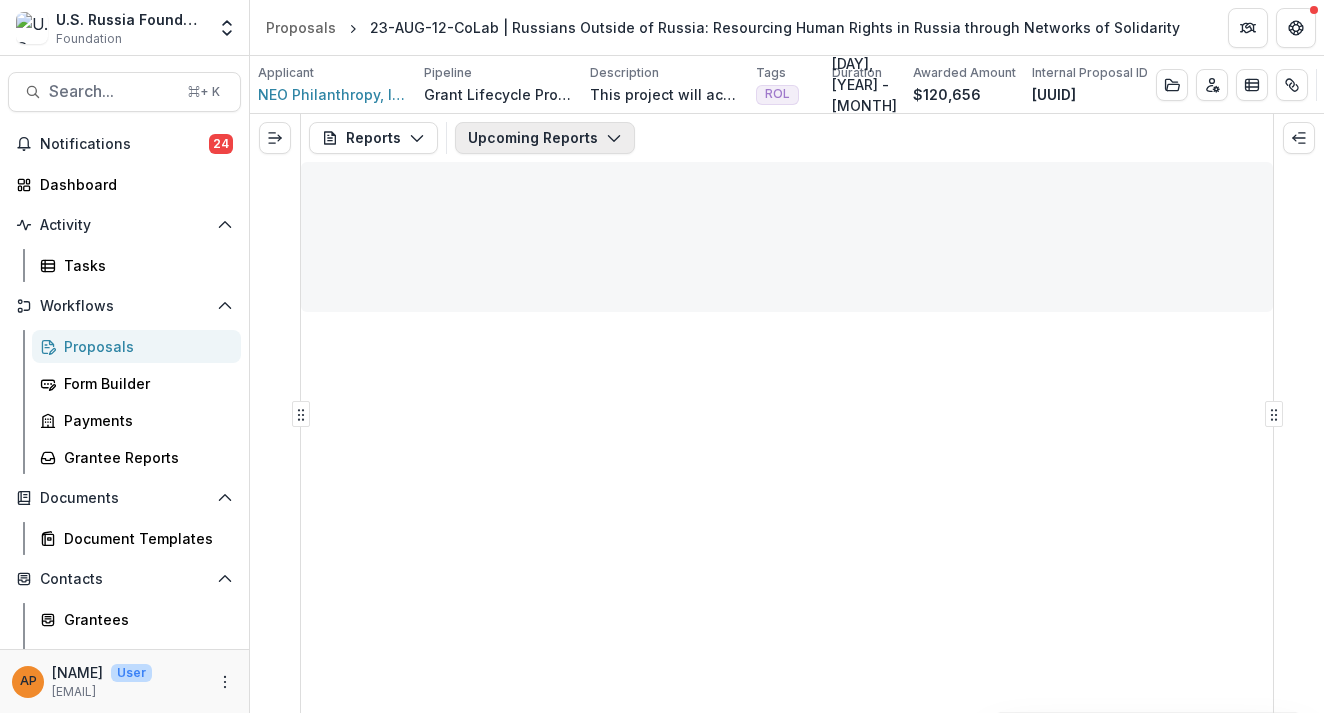 click on "Upcoming Reports" at bounding box center [545, 138] 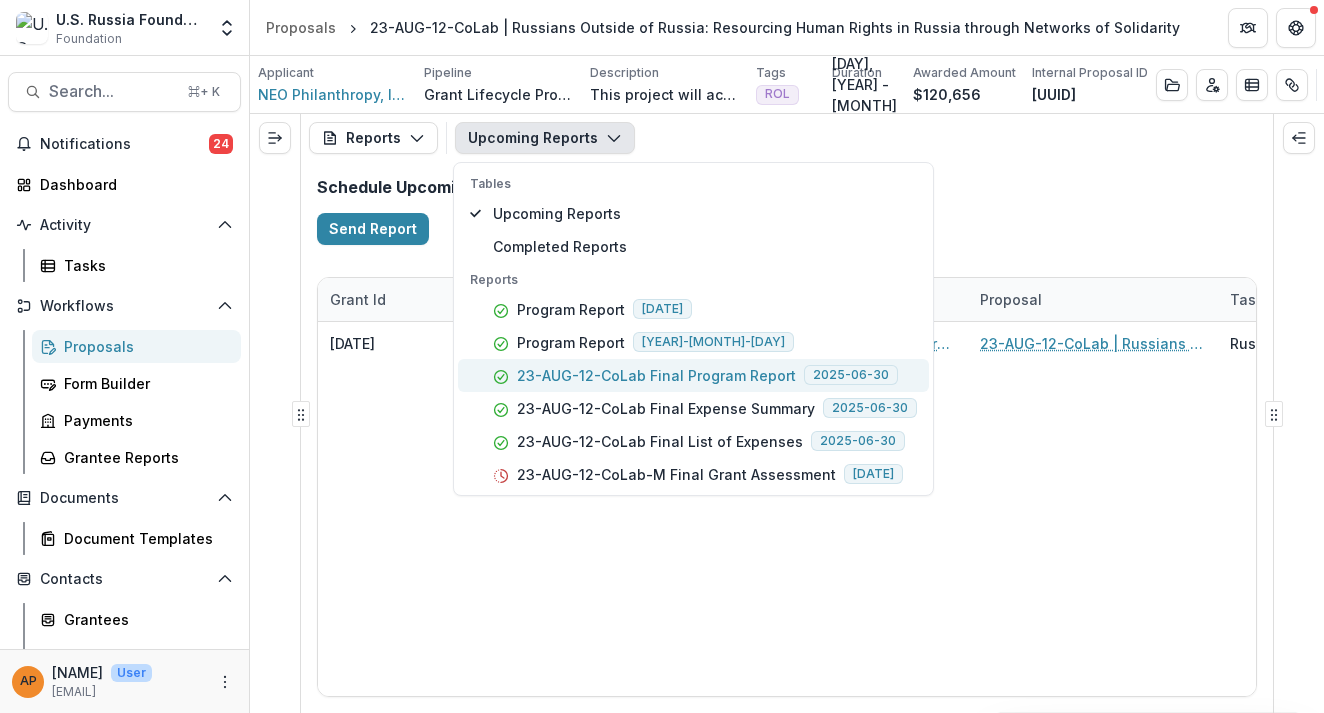 click on "23-AUG-12-CoLab Final Program Report" at bounding box center [656, 375] 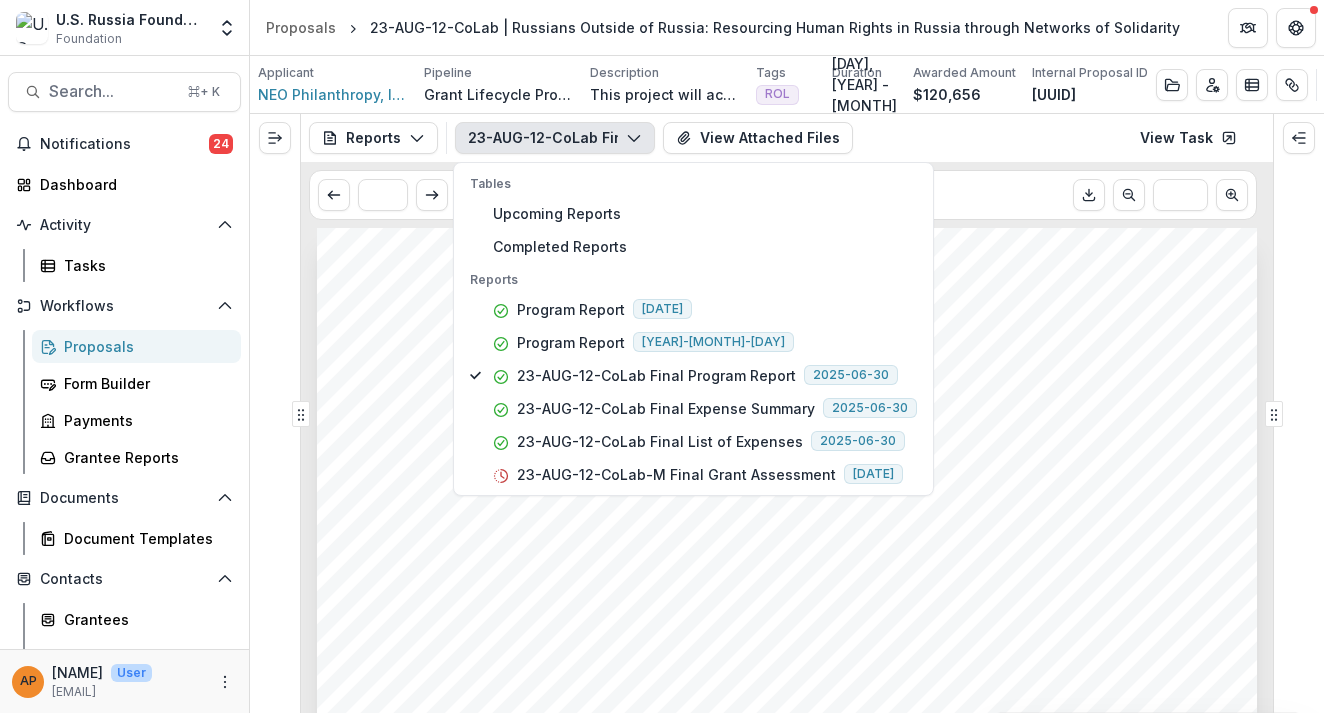 click at bounding box center [787, 893] 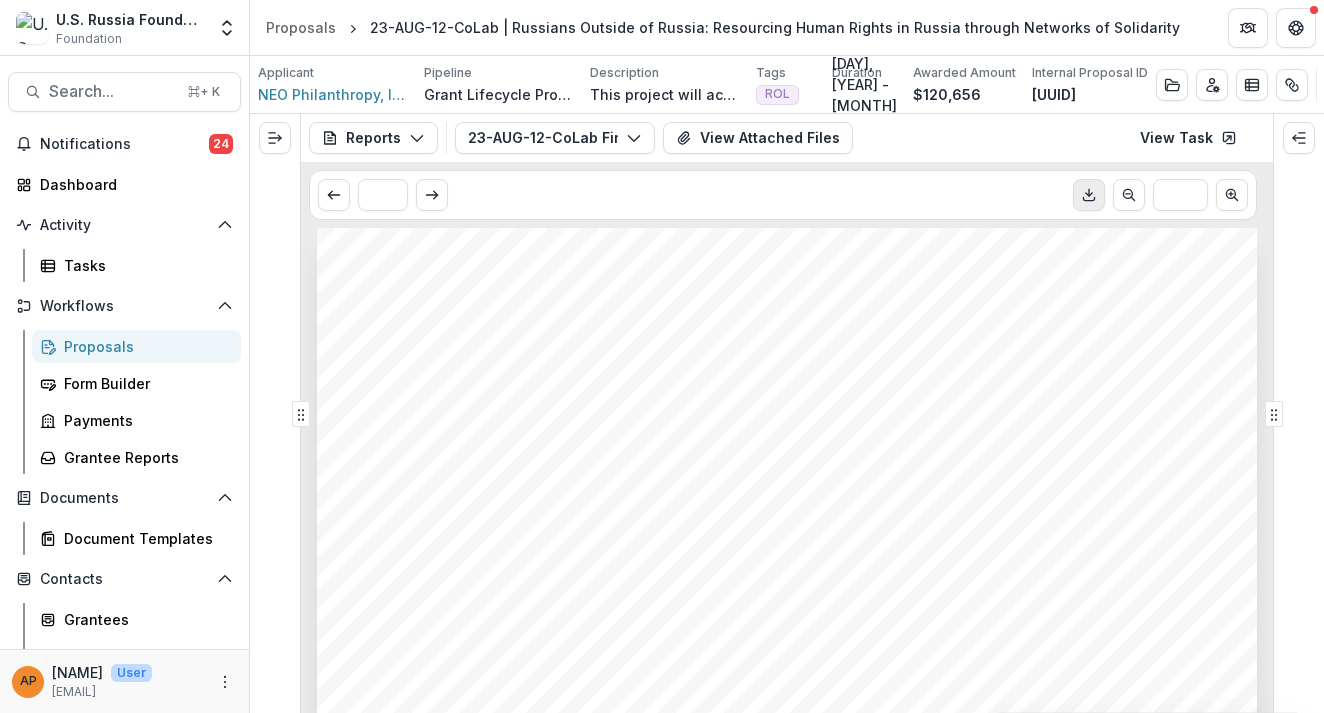 click 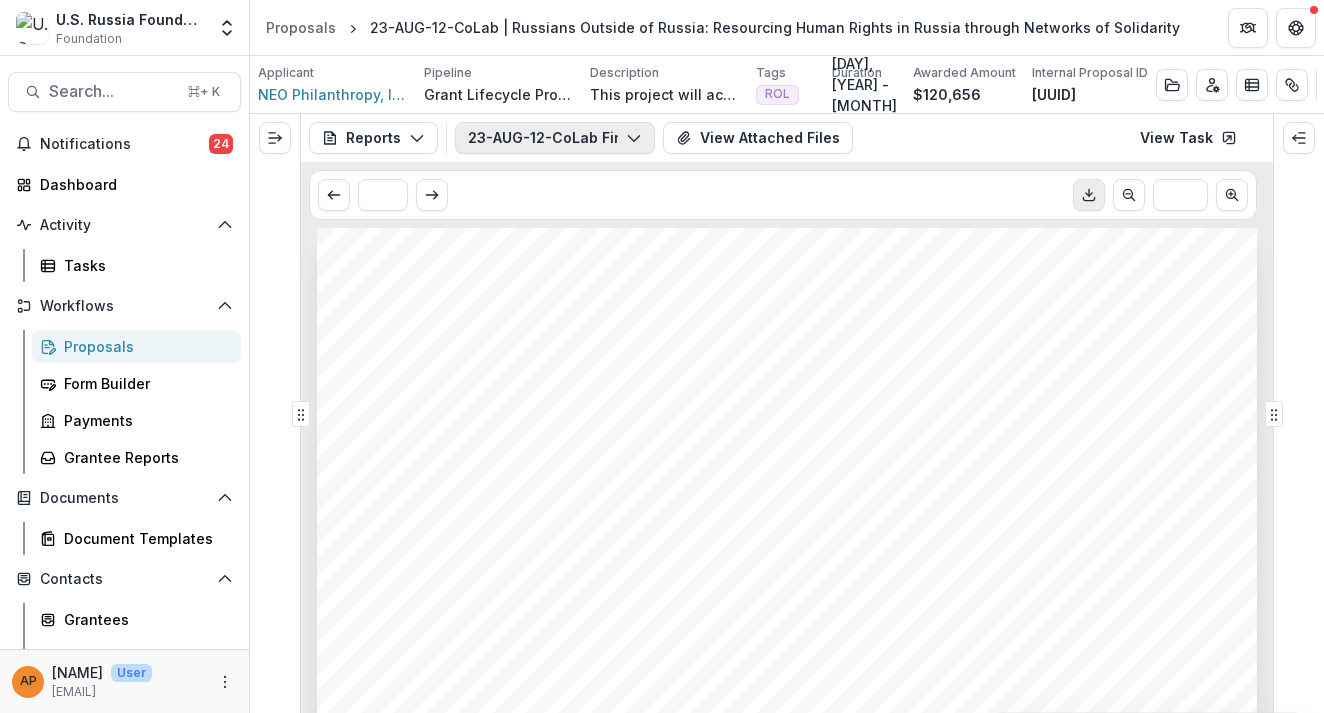 click on "23-AUG-12-CoLab Final Program Report" at bounding box center [555, 138] 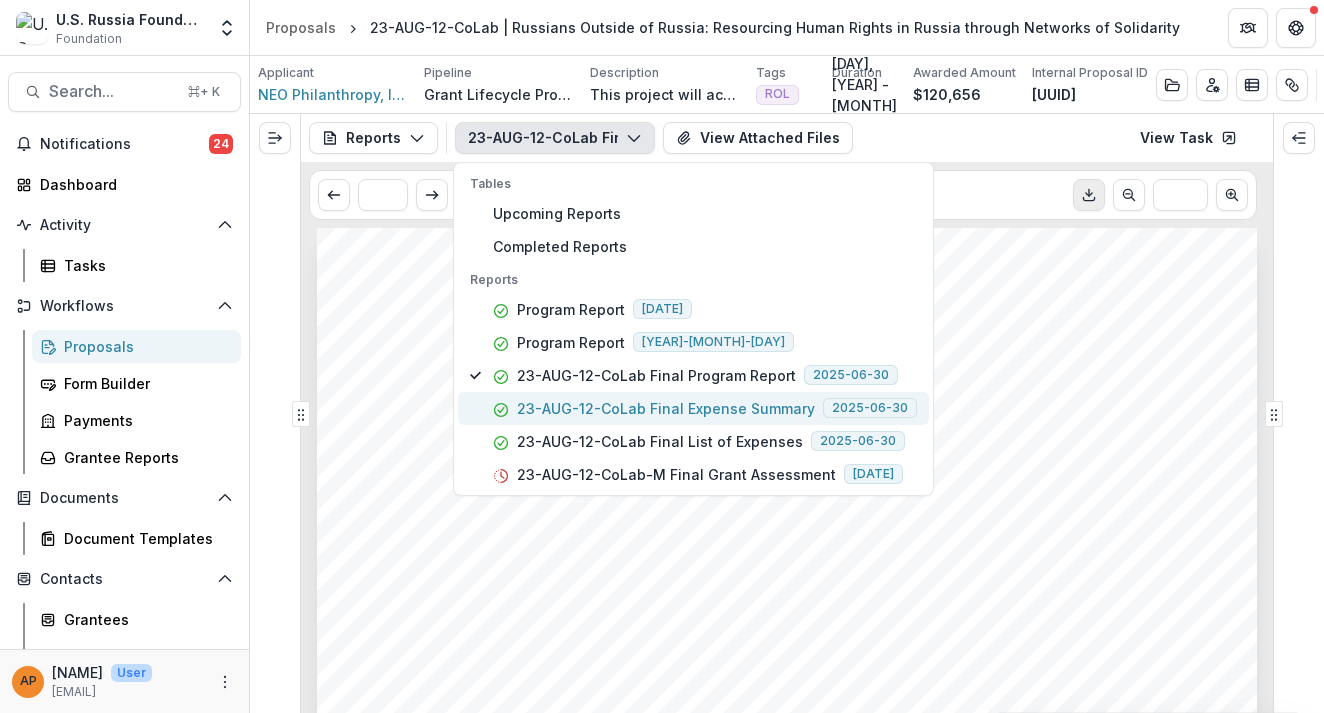 click on "23-AUG-12-CoLab Final Expense Summary" at bounding box center (666, 408) 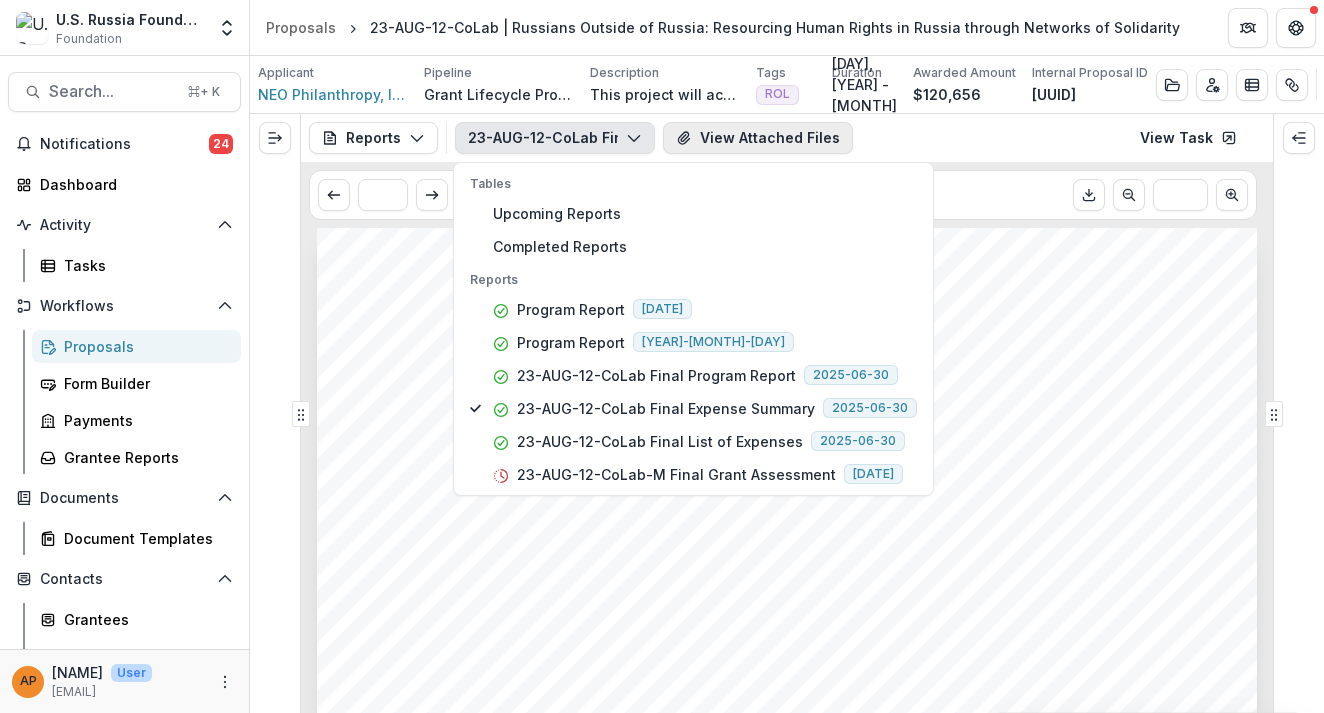 click on "View Attached Files" at bounding box center [758, 138] 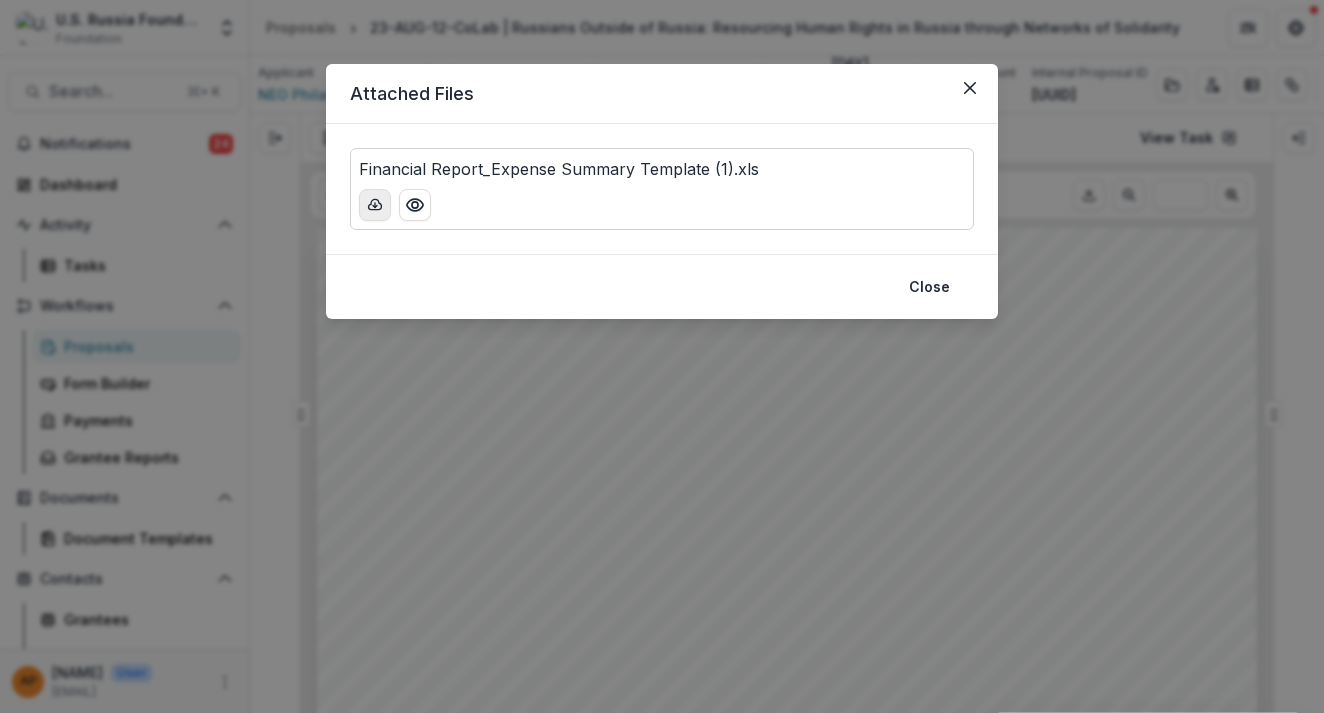 click 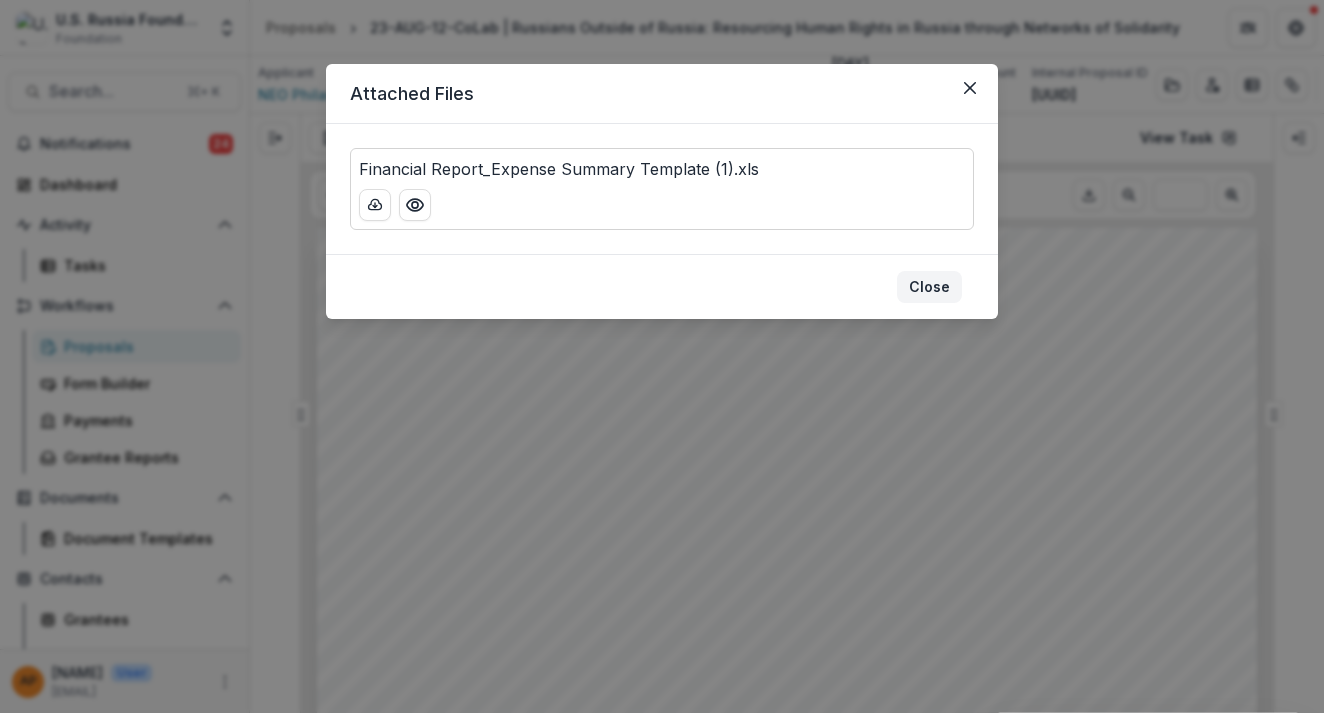 click on "Close" at bounding box center (929, 287) 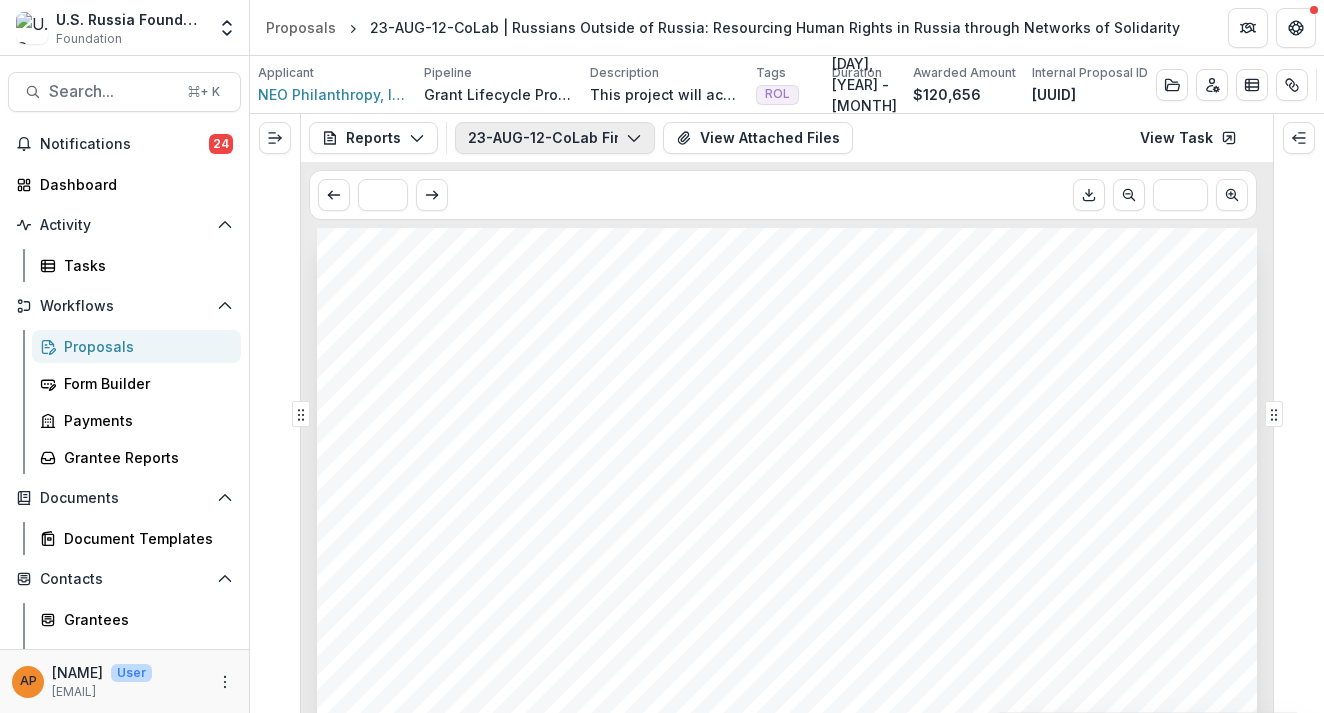 click on "23-AUG-12-CoLab Final Expense Summary" at bounding box center (555, 138) 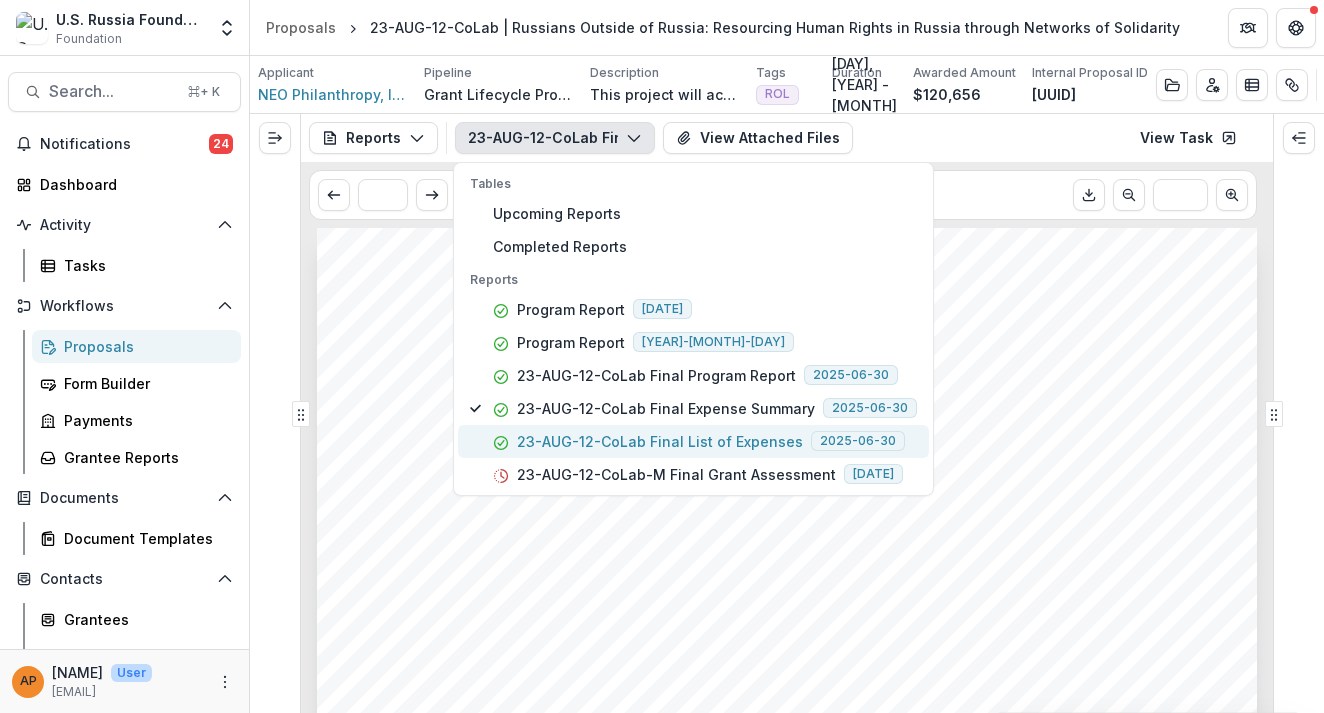click on "23-AUG-12-CoLab Final List of Expenses" at bounding box center [660, 441] 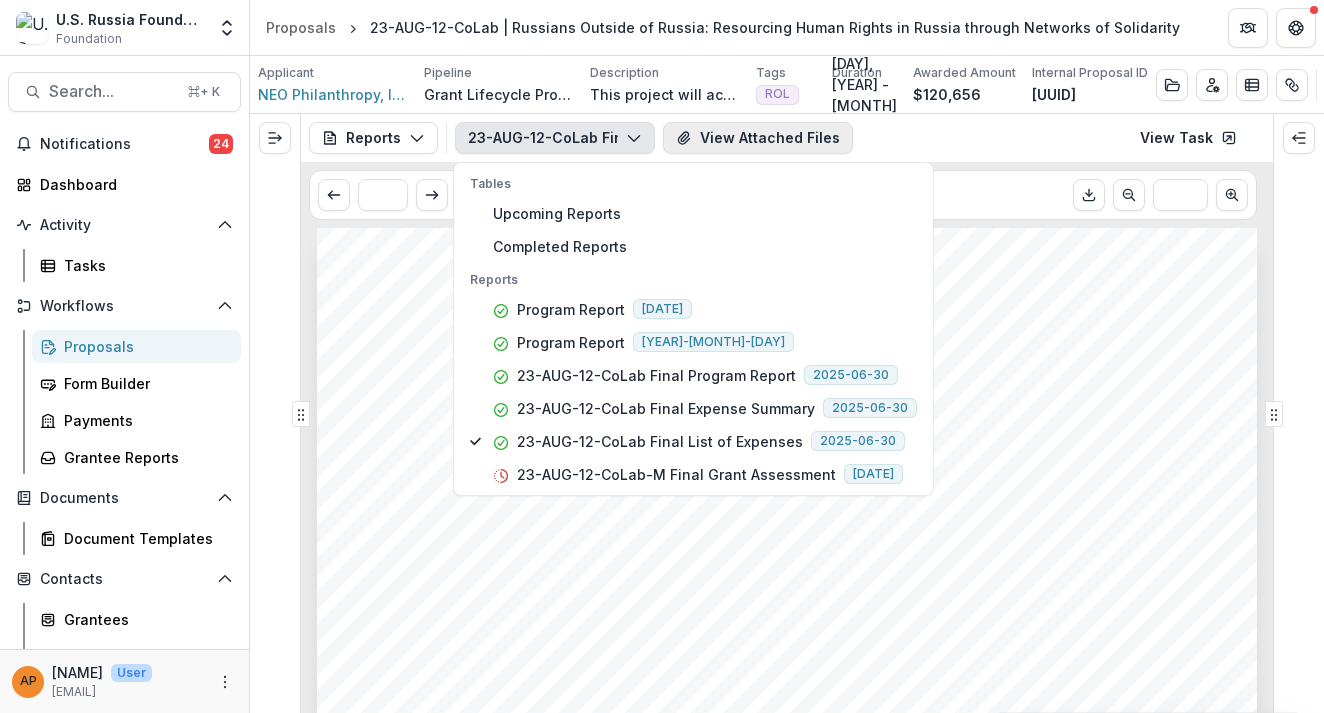 click on "View Attached Files" at bounding box center [758, 138] 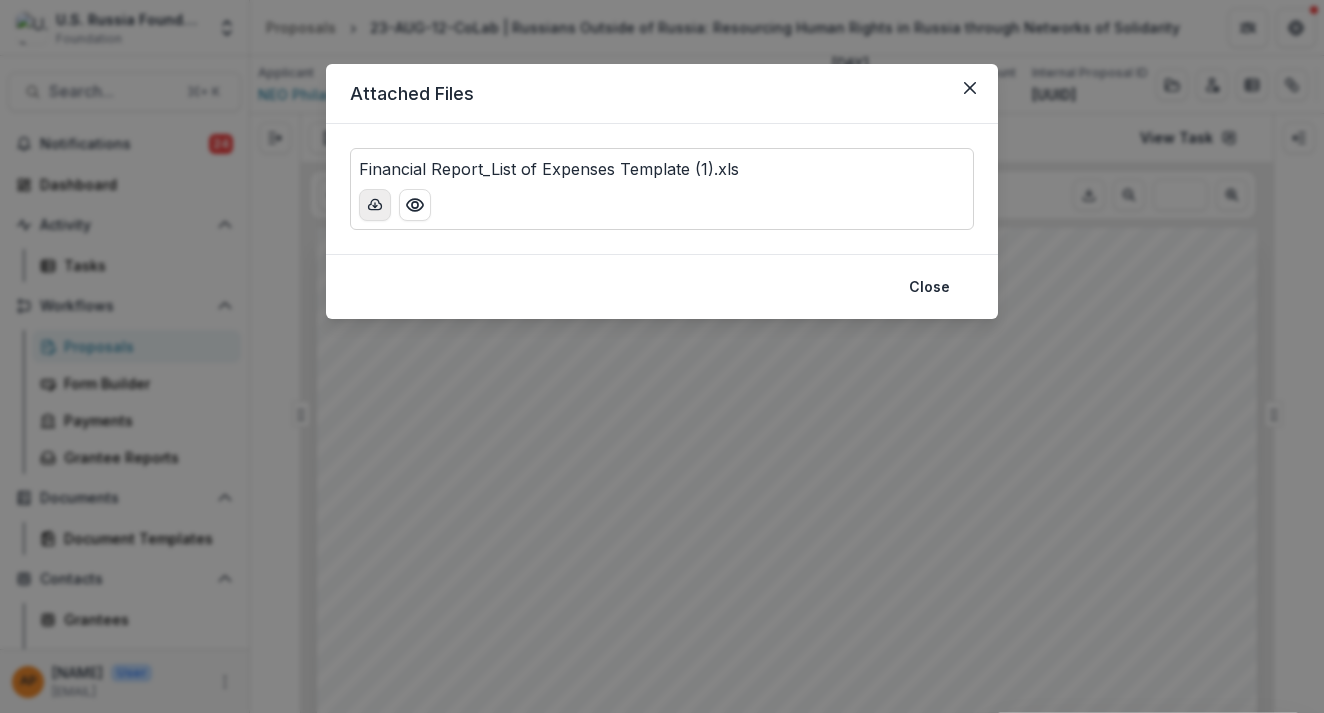 click 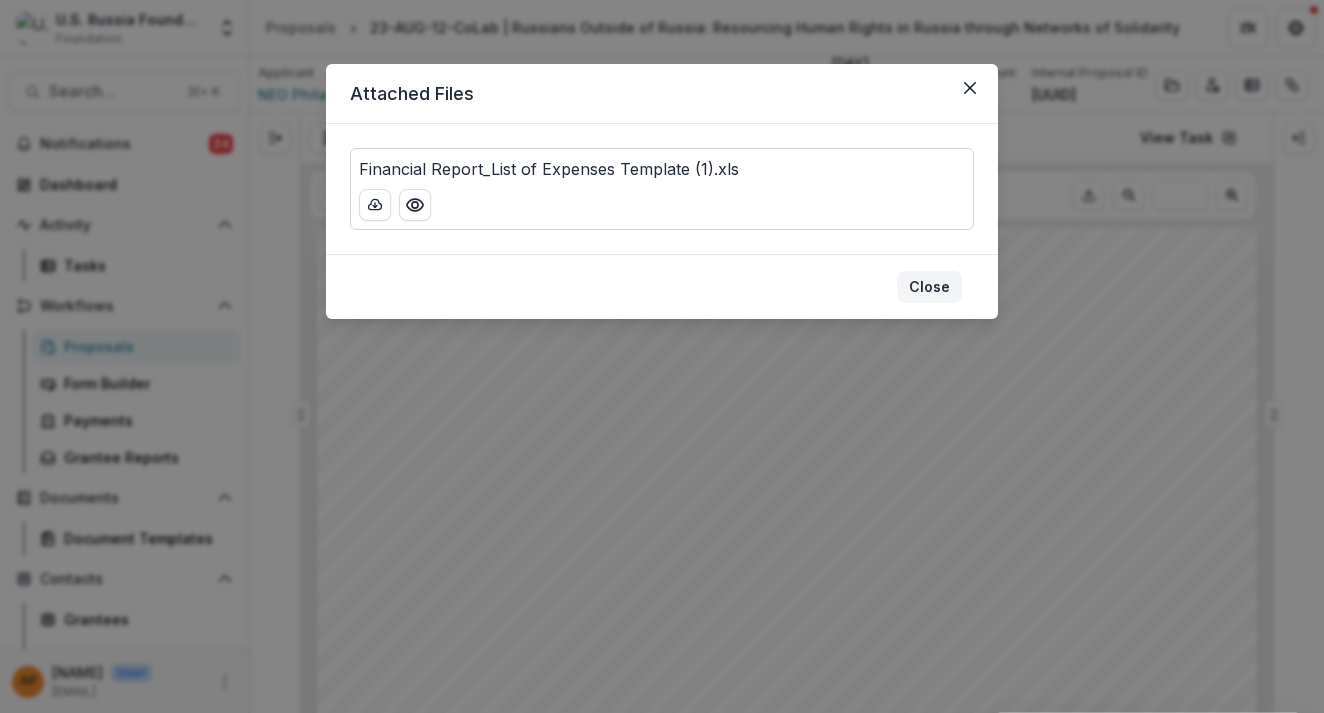 click on "Close" at bounding box center [929, 287] 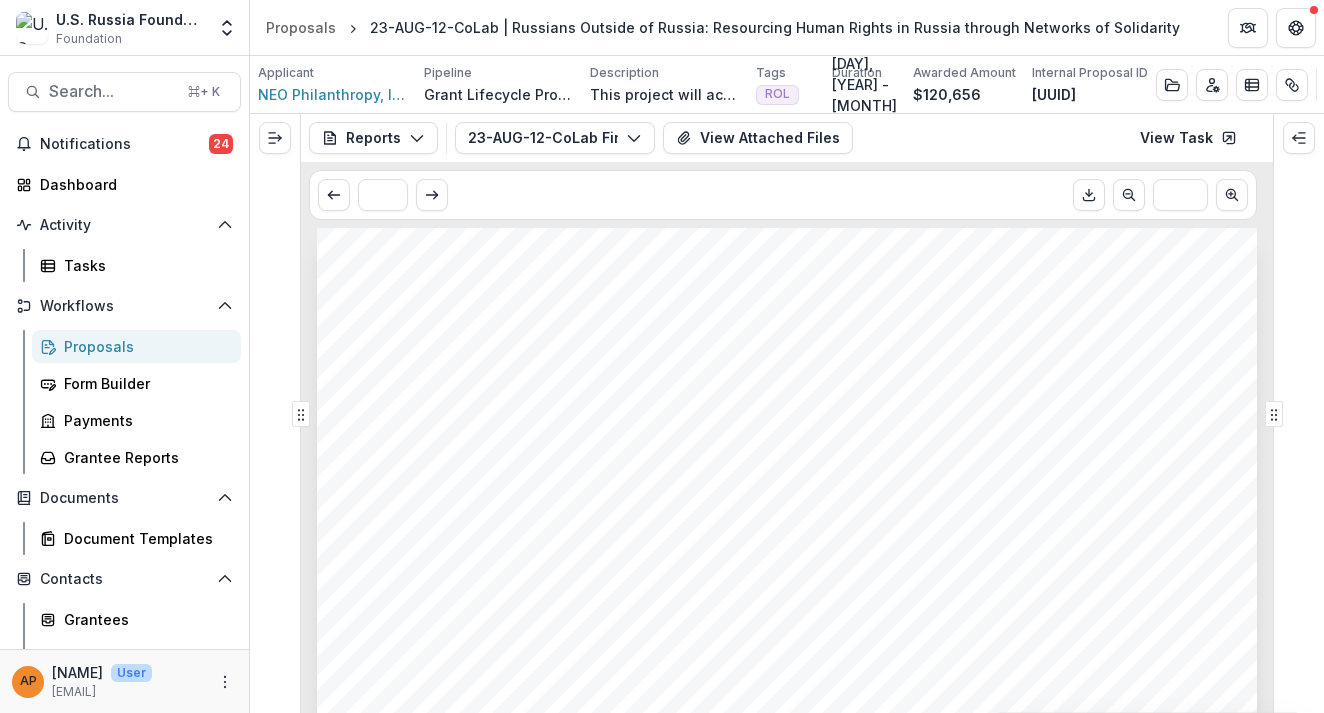 click at bounding box center [275, 413] 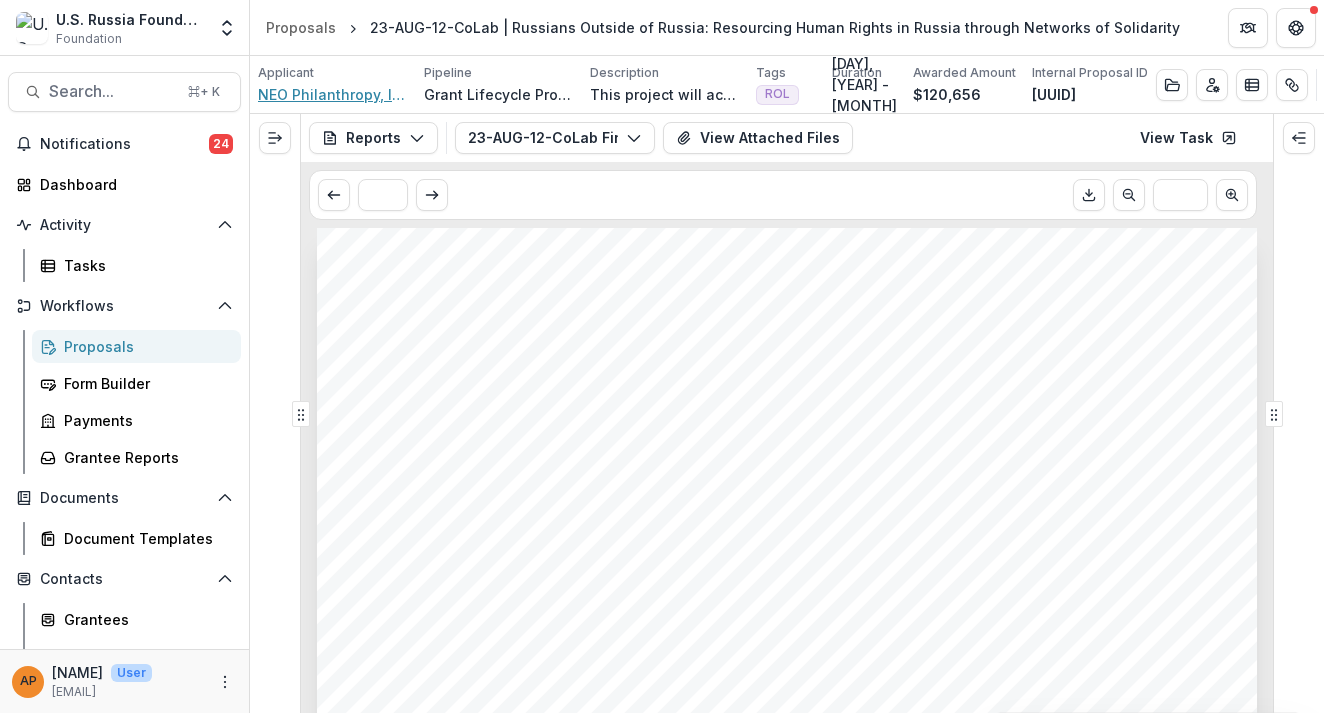 click on "NEO Philanthropy, Inc." at bounding box center (333, 94) 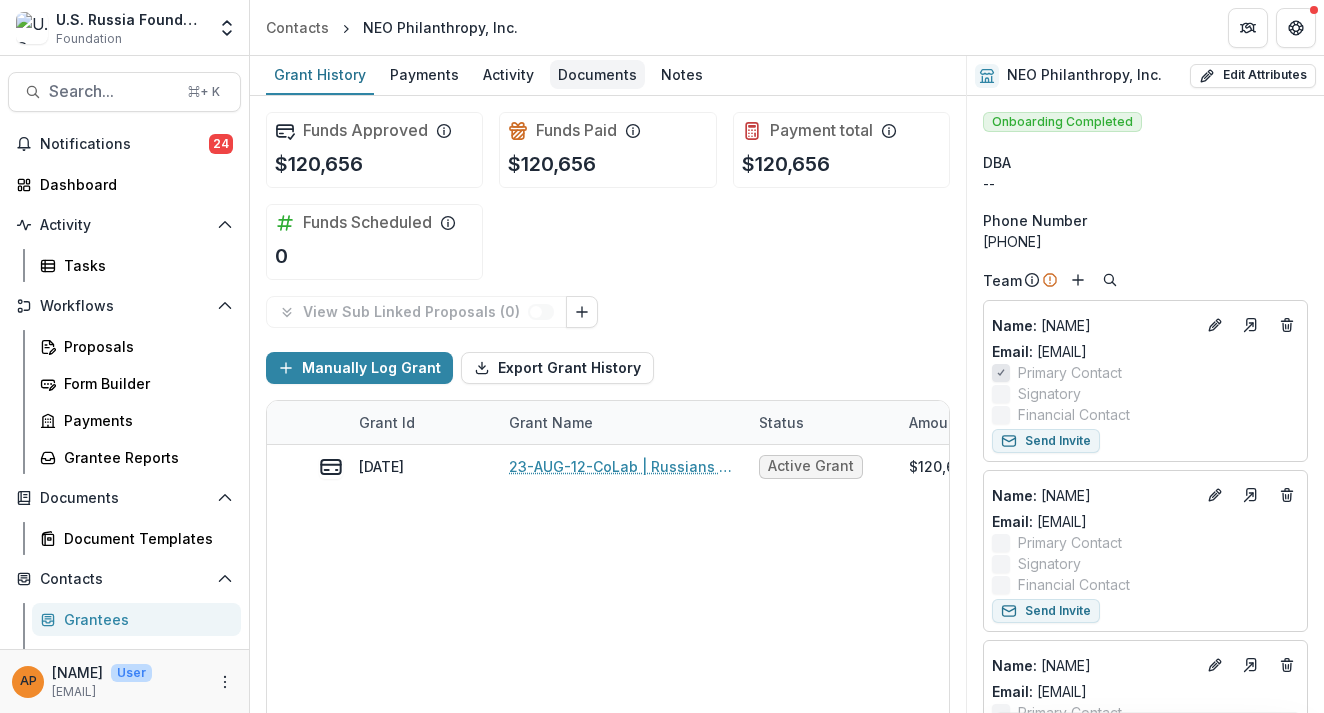 click on "Documents" at bounding box center [597, 74] 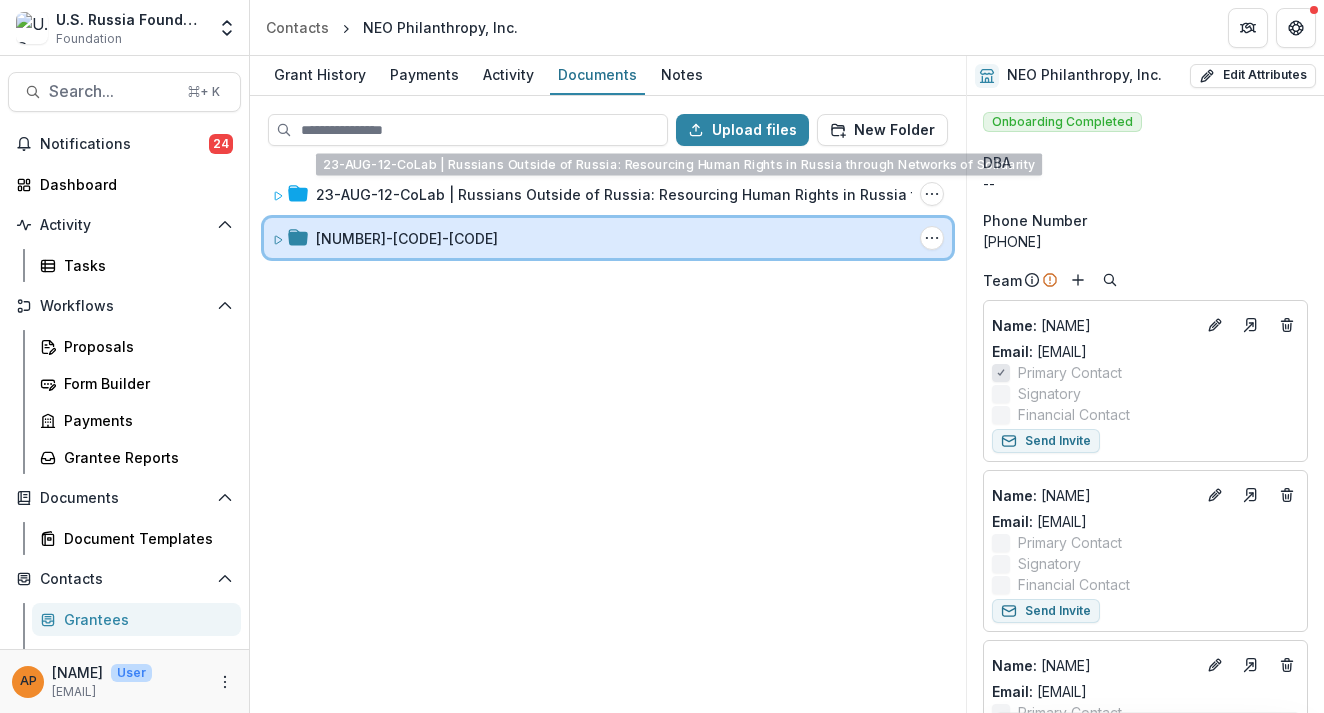 click on "[NUMBER]-[CODE]-[CODE]" at bounding box center (614, 238) 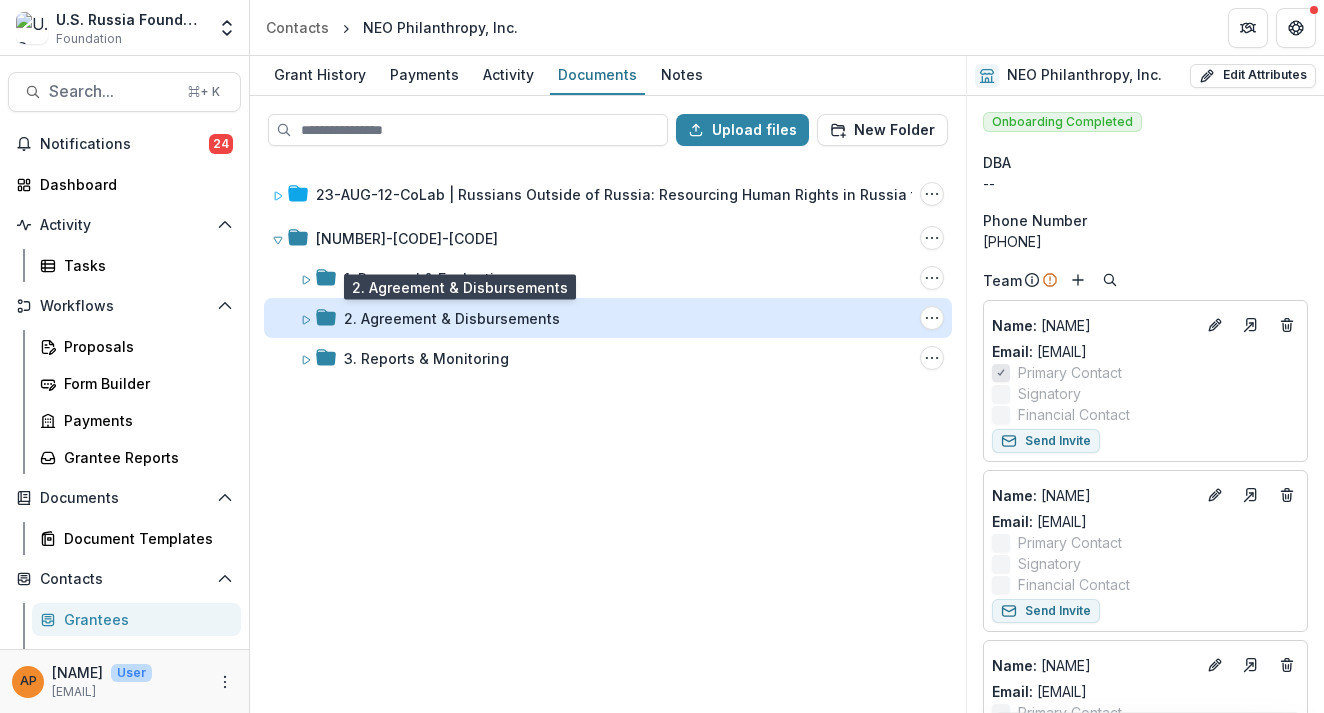 click on "2. Agreement & Disbursements" at bounding box center [452, 318] 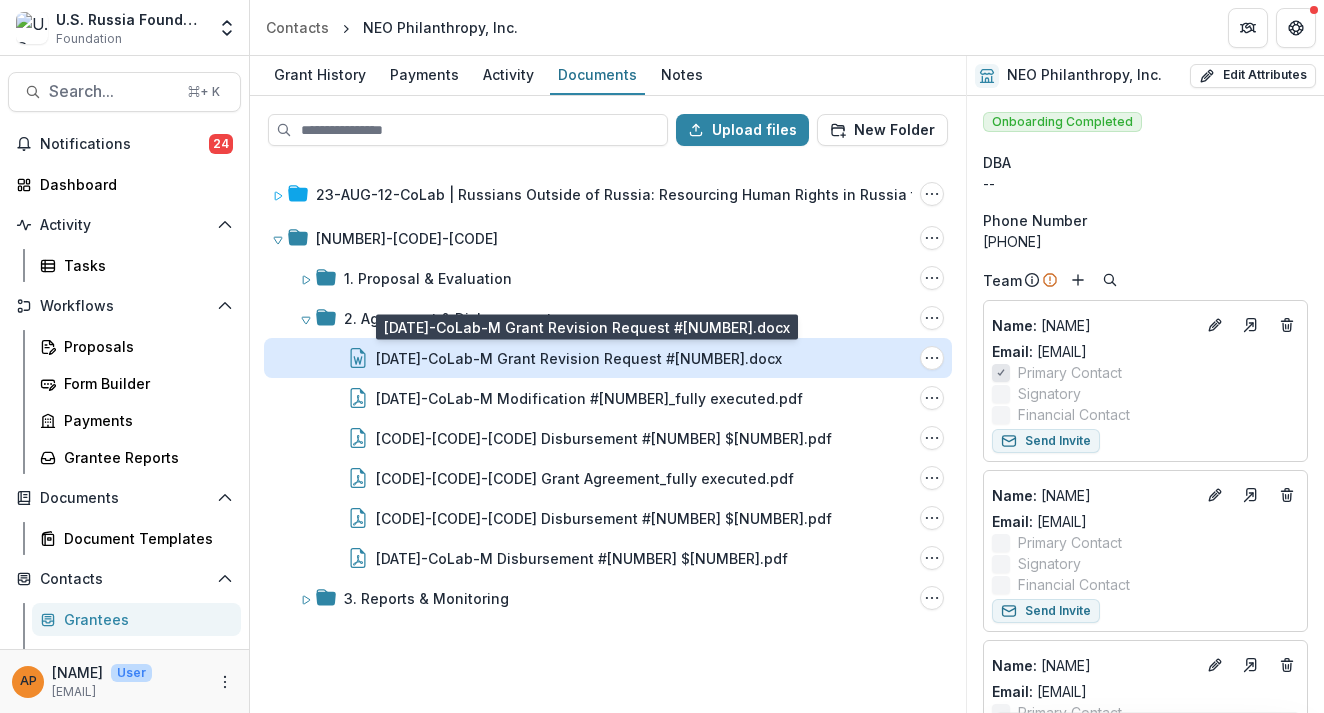 click on "[DATE]-CoLab-M Grant Revision Request #[NUMBER].docx" at bounding box center [579, 358] 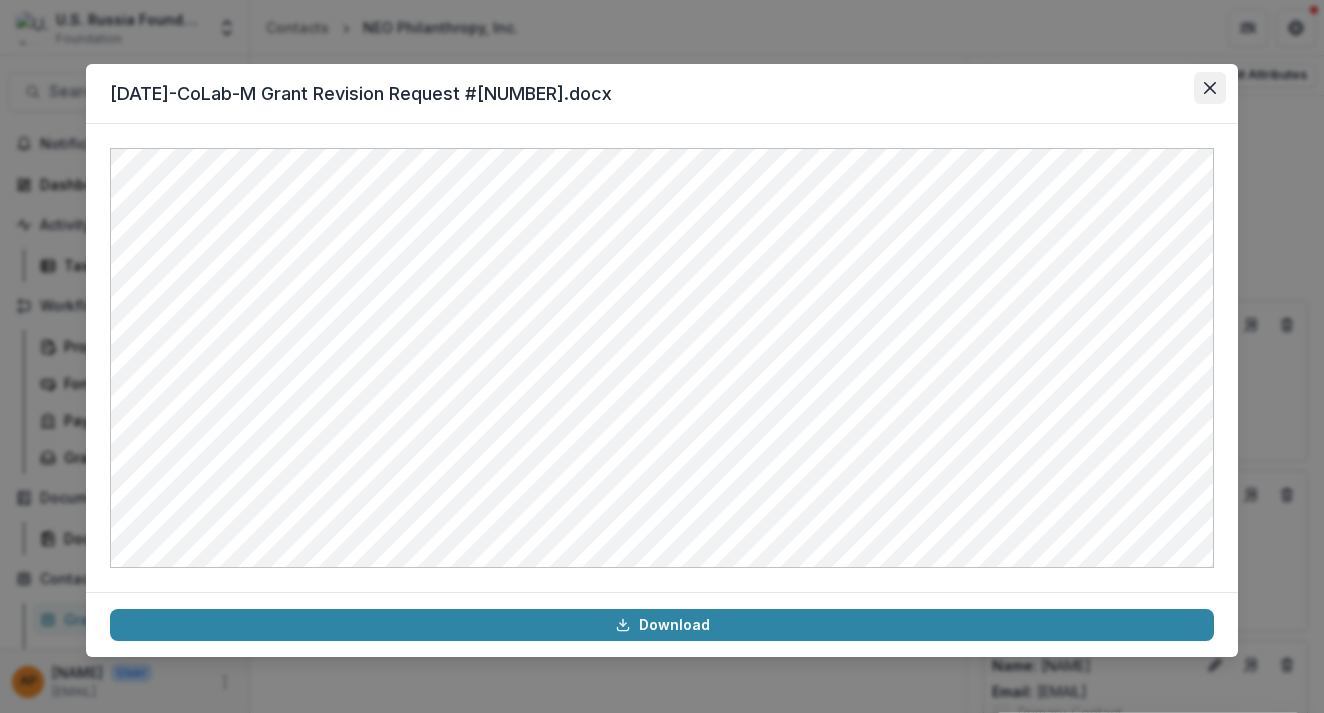 click at bounding box center (1210, 88) 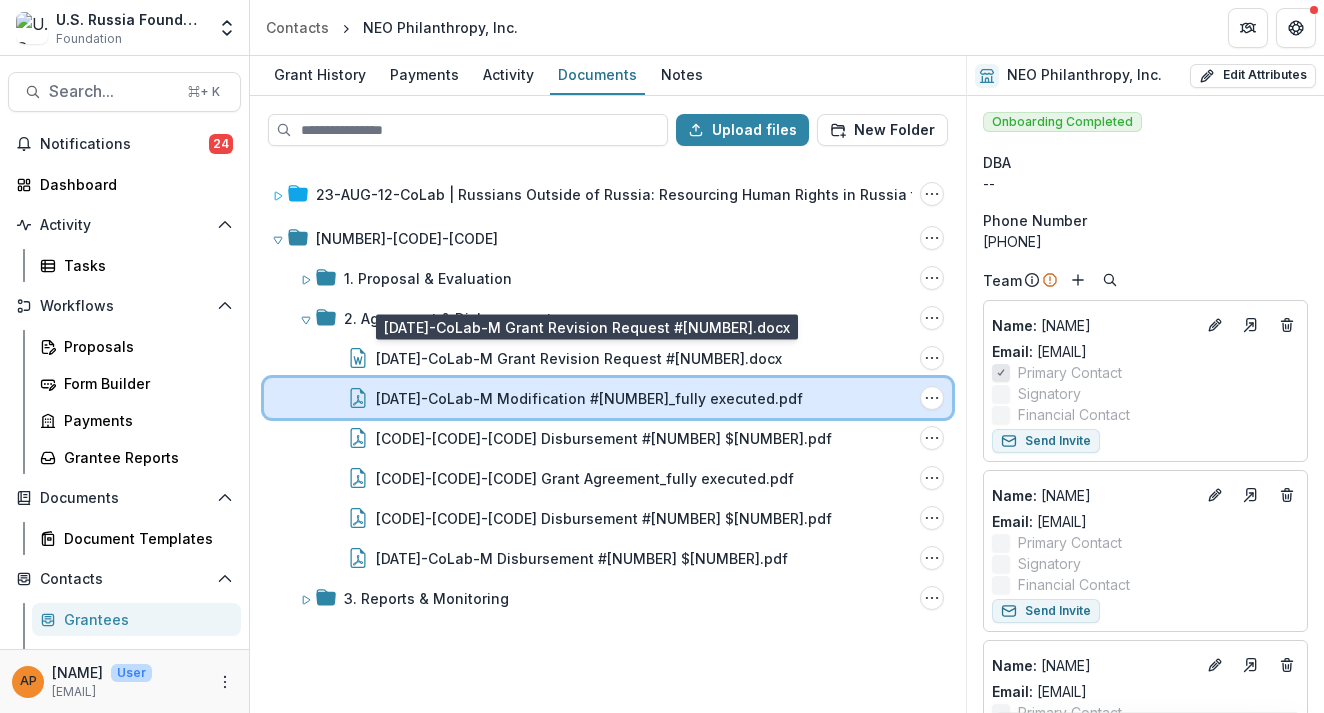 click on "[DATE]-CoLab-M Modification #[NUMBER]_fully executed.pdf" at bounding box center (644, 398) 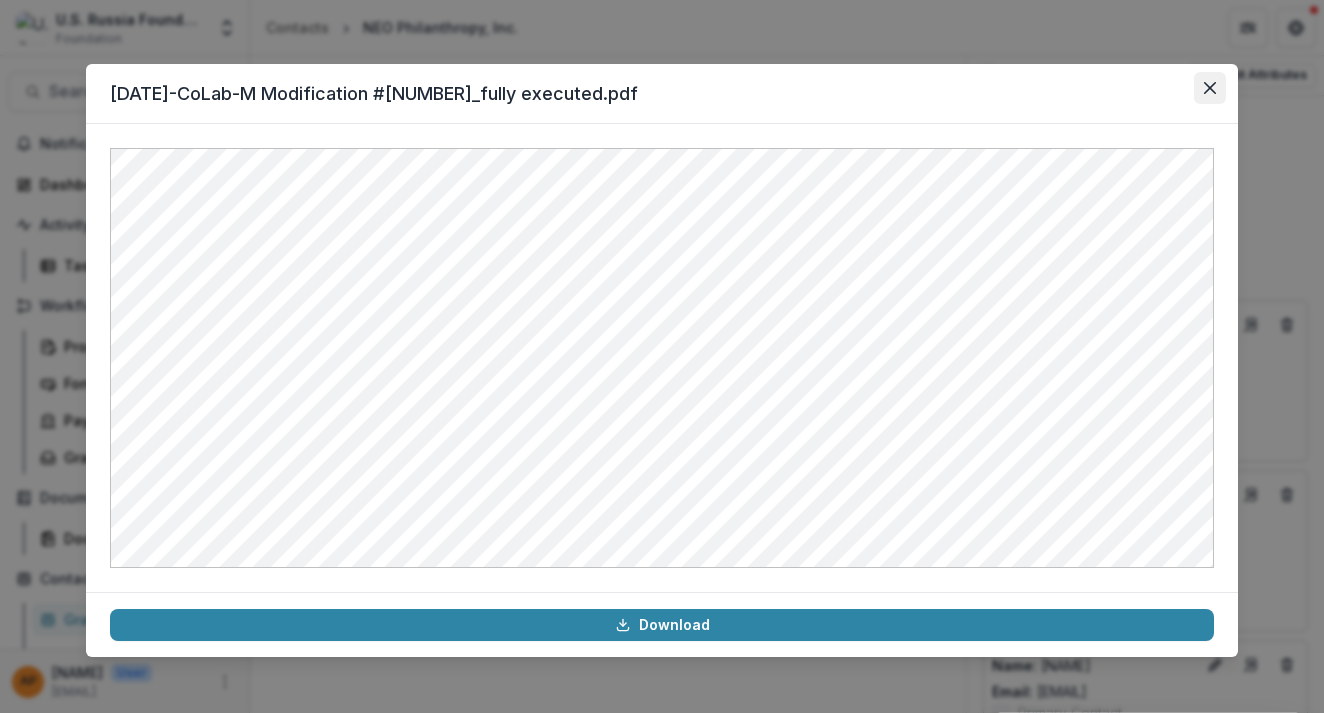 click at bounding box center [1210, 88] 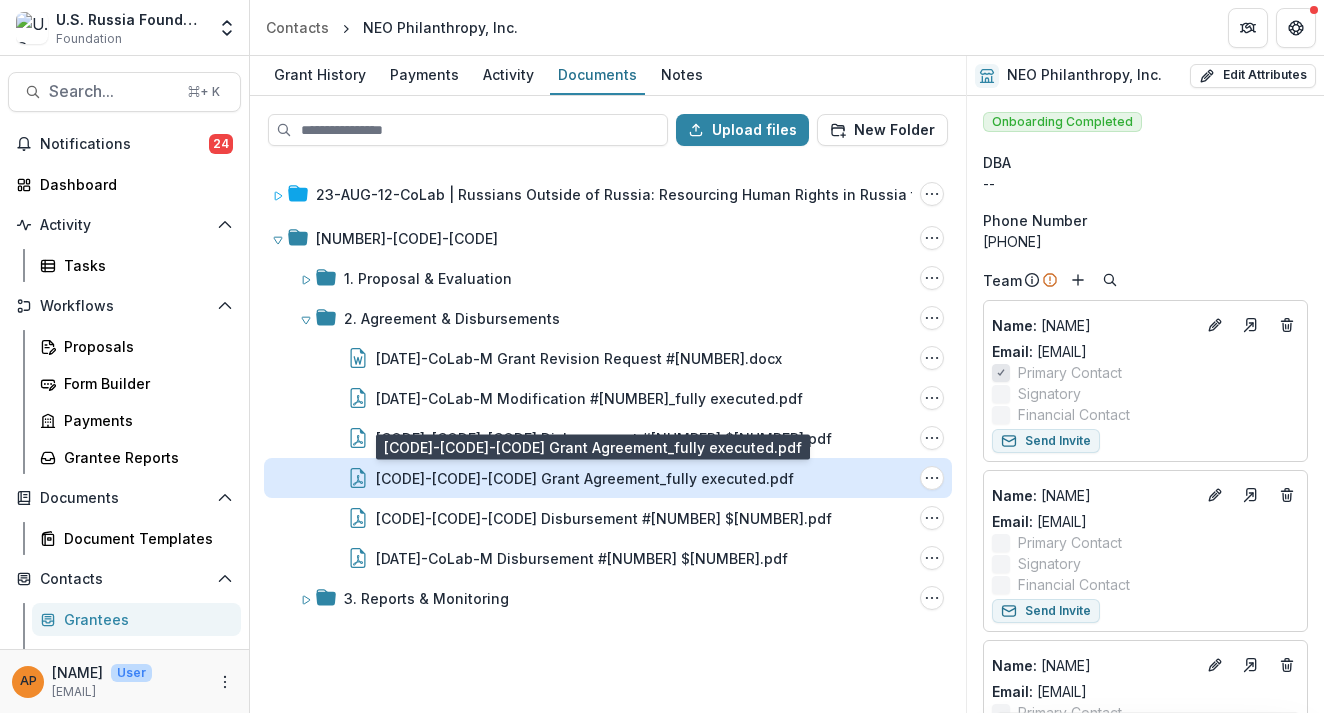 click on "[CODE]-[CODE]-[CODE] Grant Agreement_fully executed.pdf" at bounding box center (585, 478) 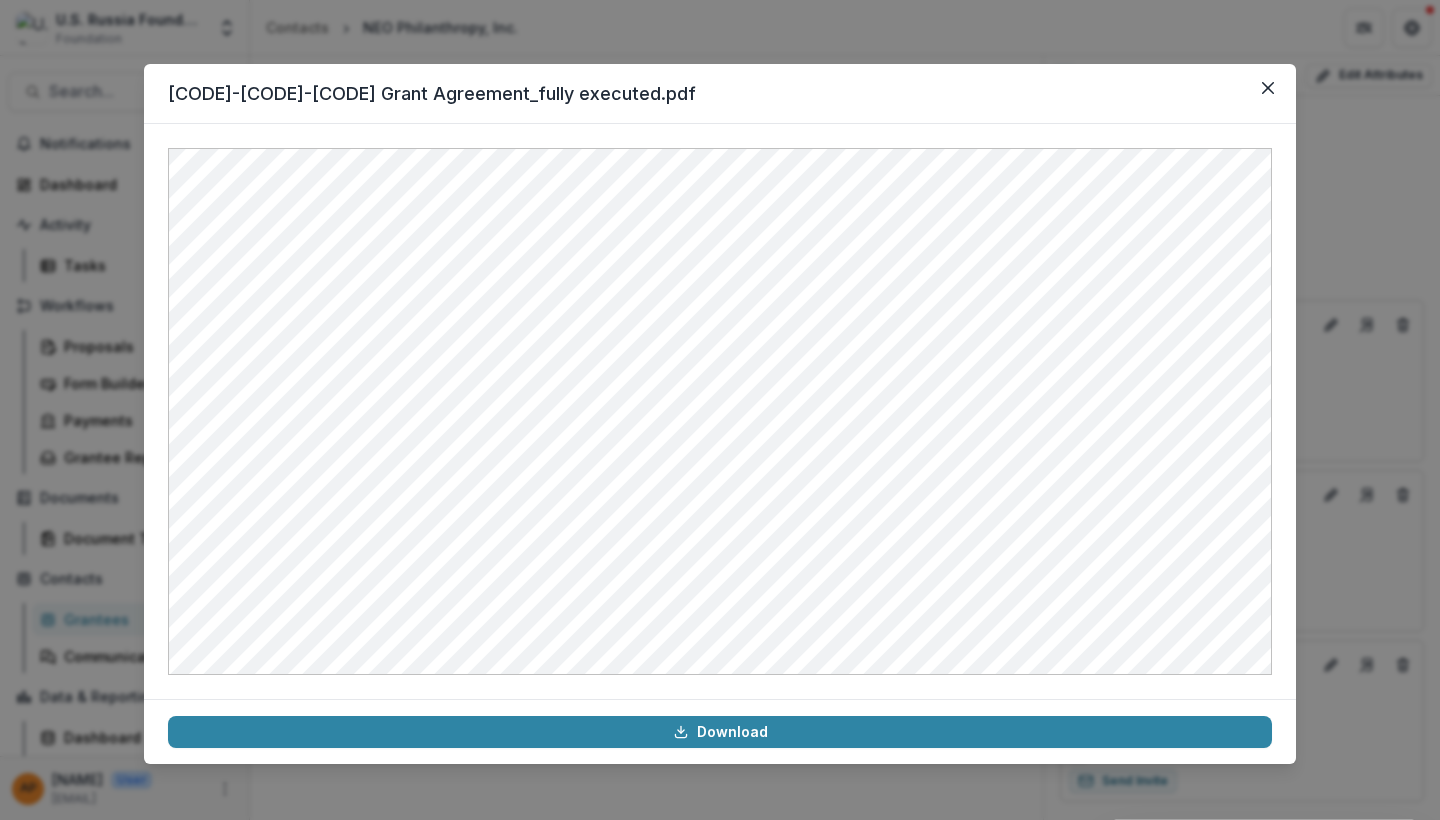 click on "[DATE]-CoLab-M Grant Agreement_fully executed.pdf Download" at bounding box center (720, 410) 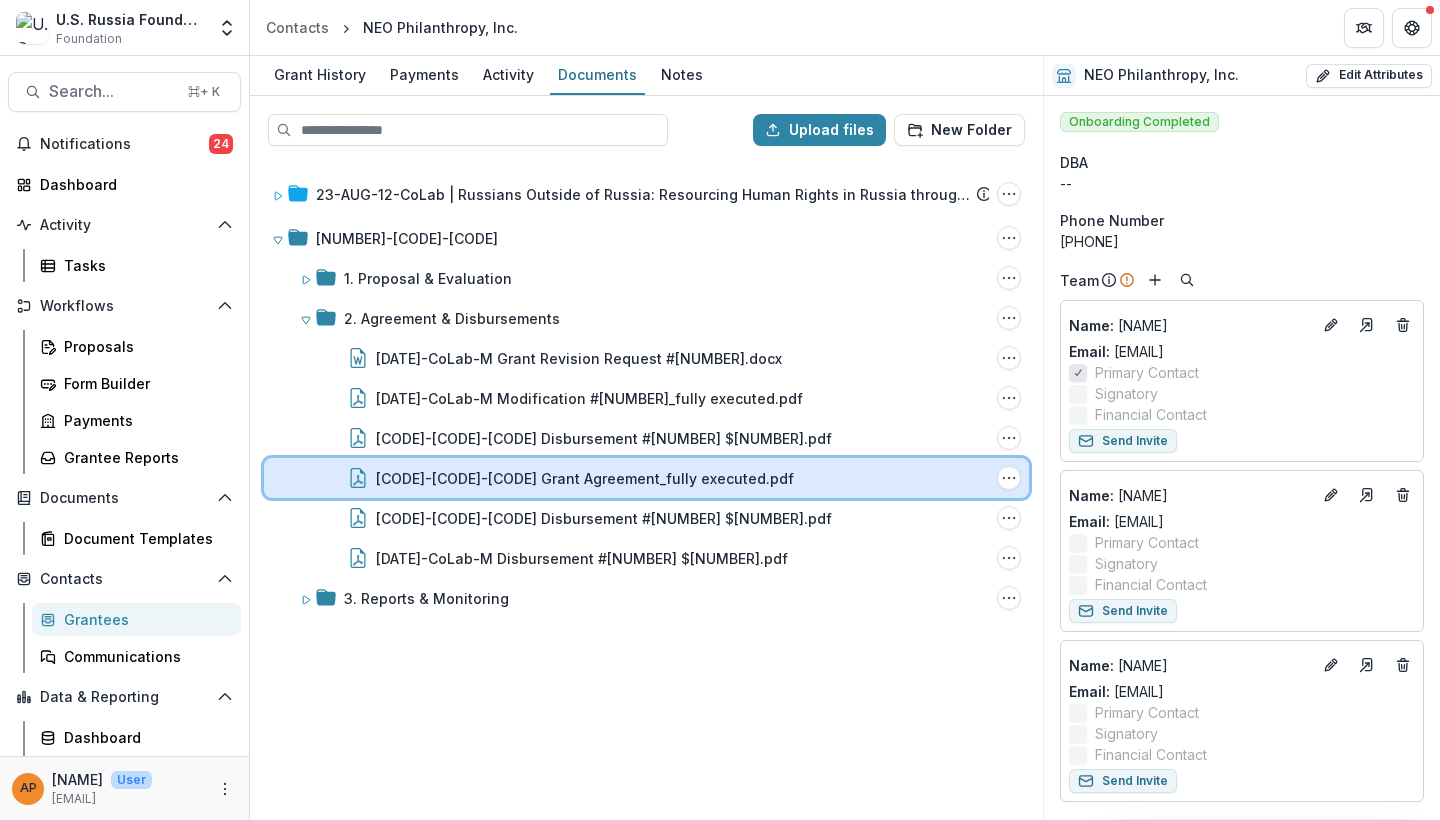click on "[CODE]-[CODE]-[CODE] Grant Agreement_fully executed.pdf" at bounding box center (682, 478) 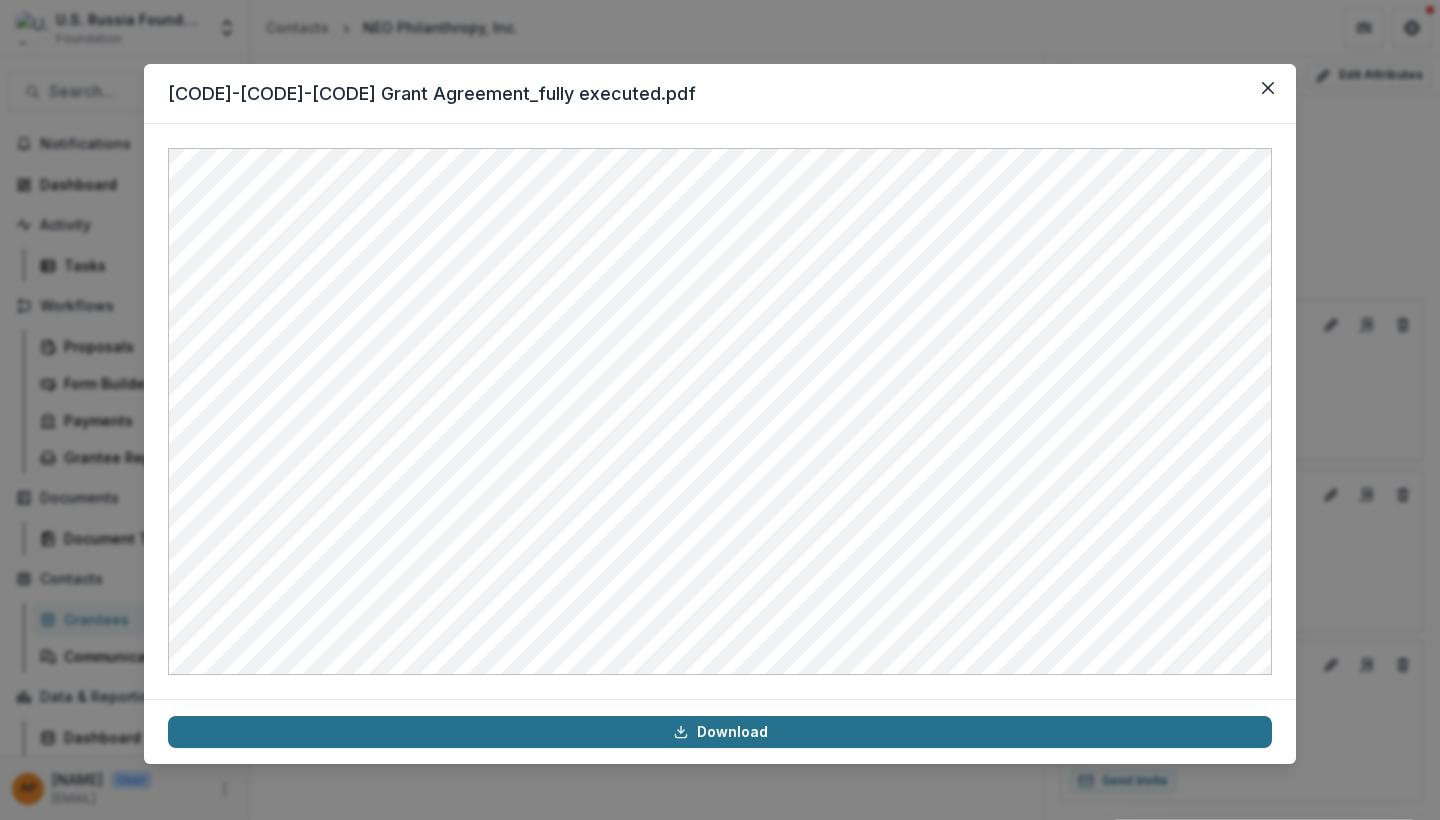 click on "Download" at bounding box center [720, 732] 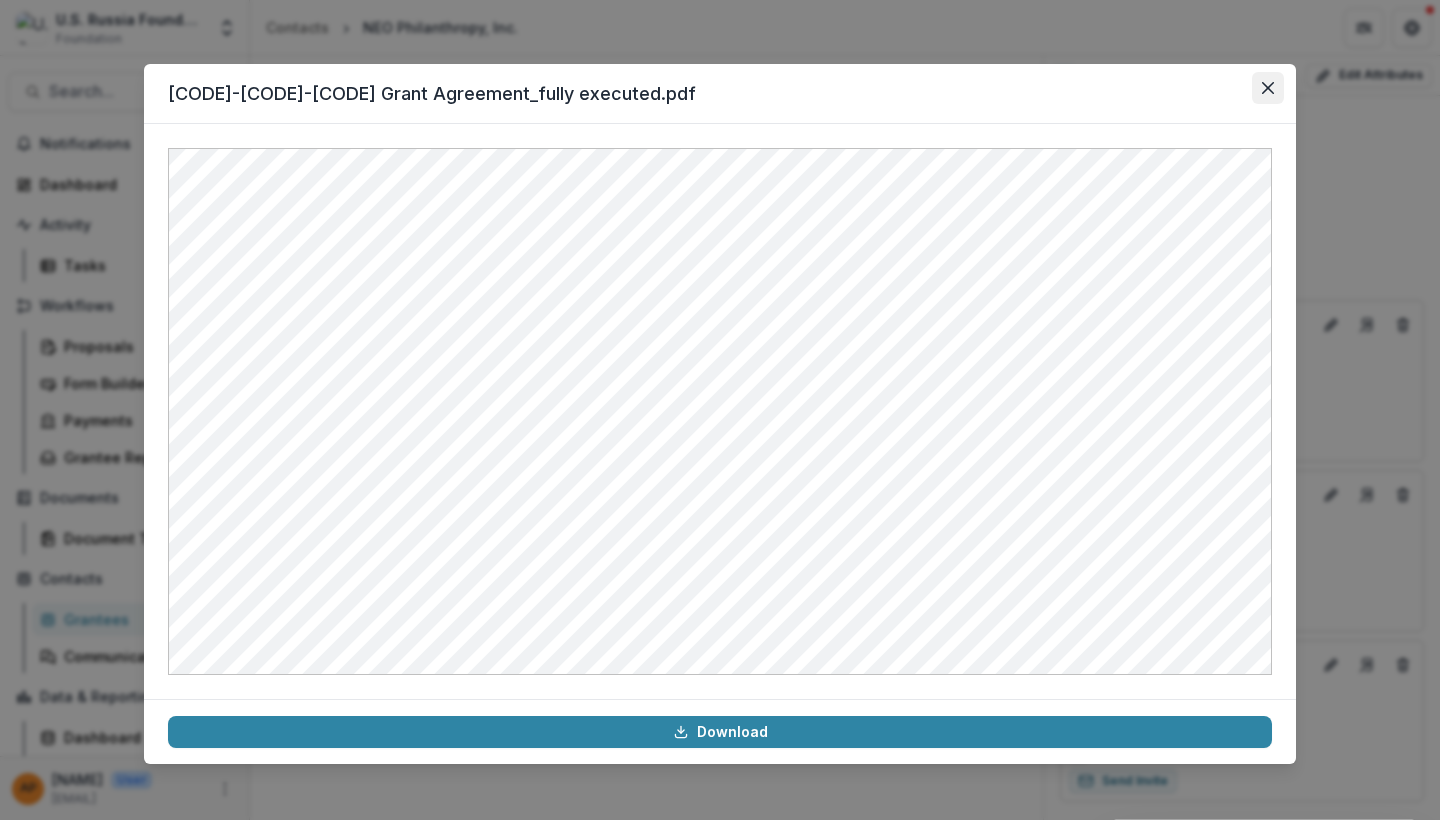 click at bounding box center [1268, 88] 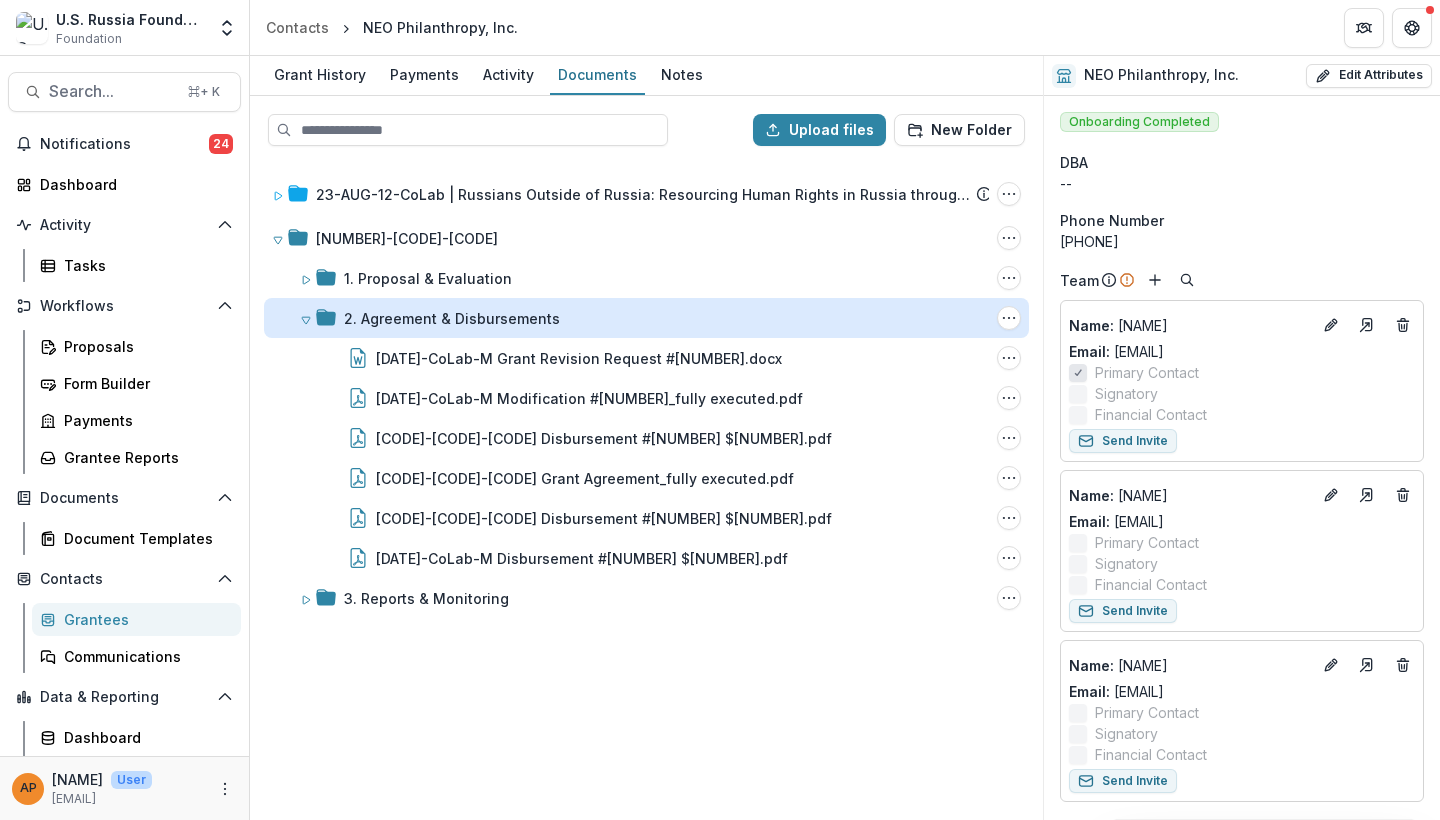 click on "2. Agreement & Disbursements" at bounding box center [452, 318] 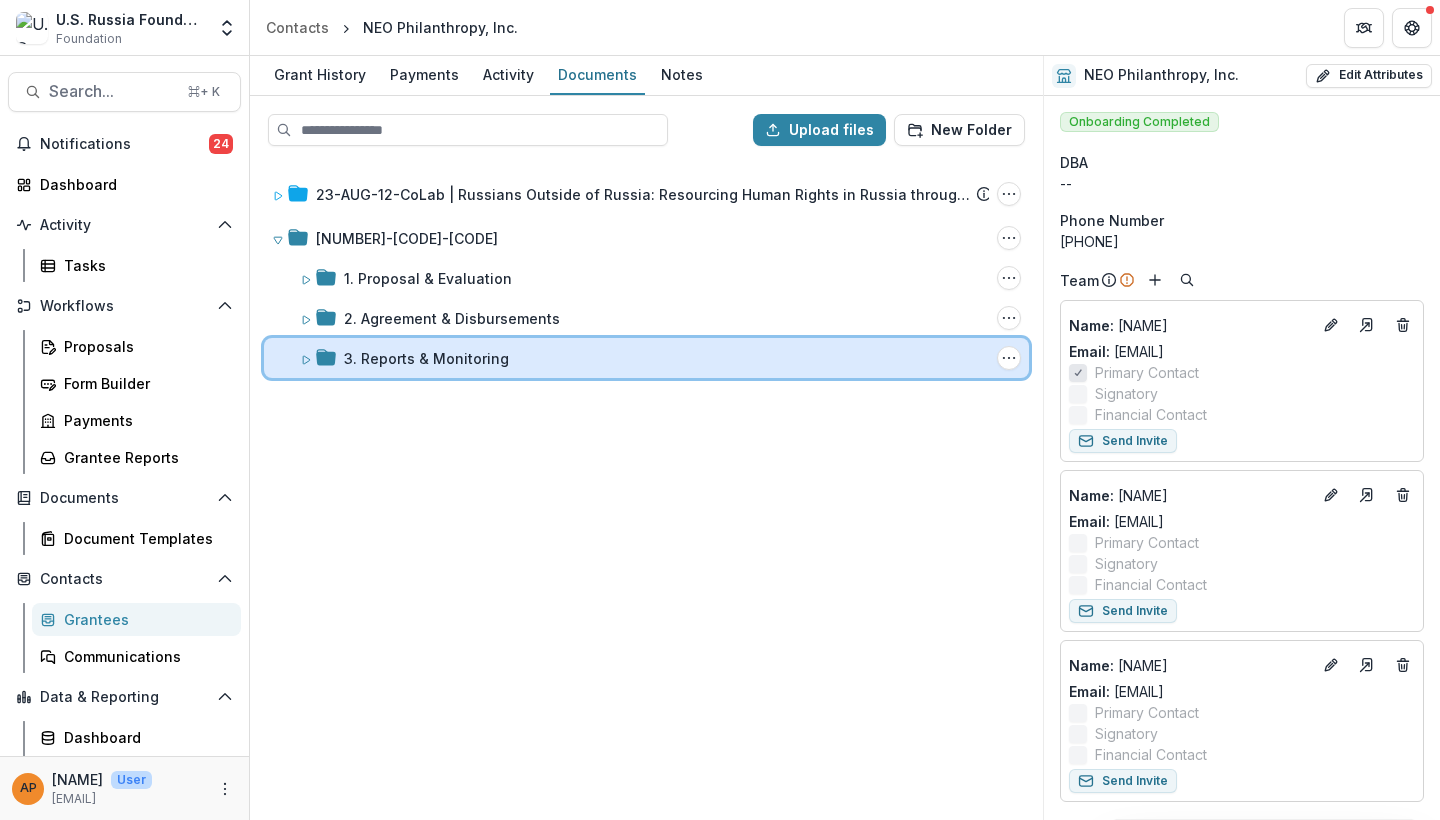 click on "3. Reports & Monitoring Folder Options Rename Add Subfolder Delete" at bounding box center (646, 358) 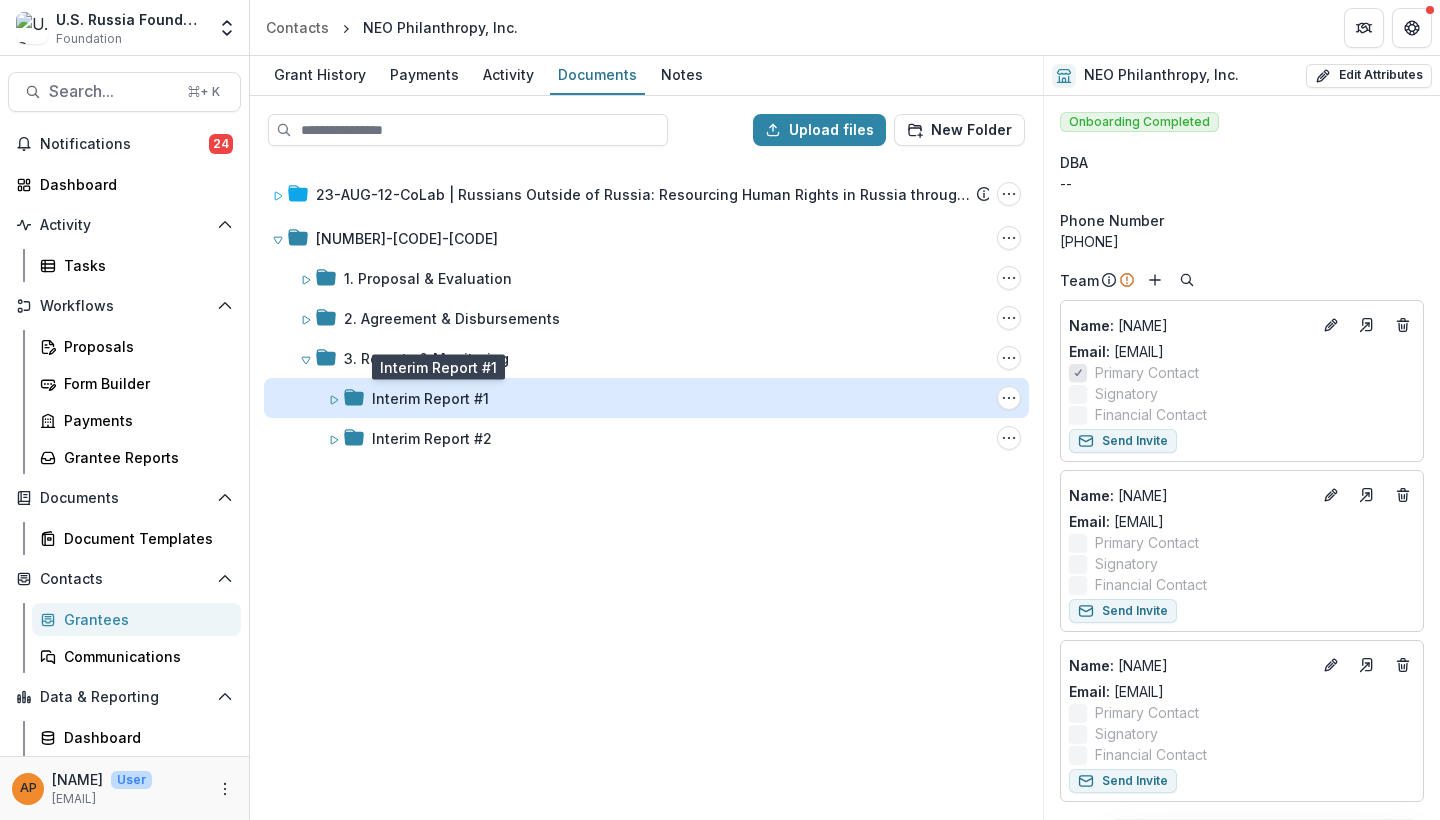click on "Interim Report #1" at bounding box center [430, 398] 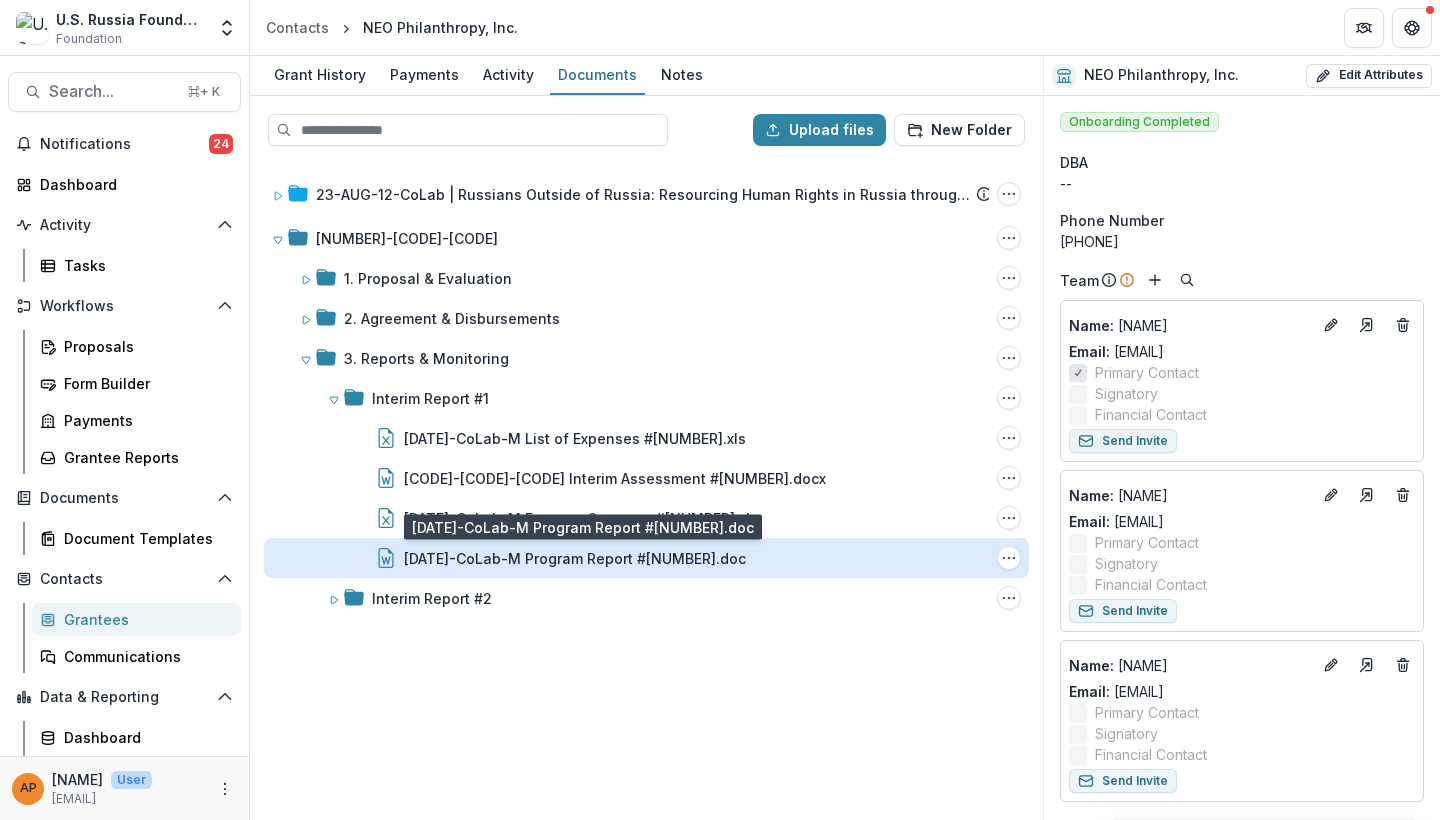 click on "[DATE]-CoLab-M Program Report #[NUMBER].doc" at bounding box center (575, 558) 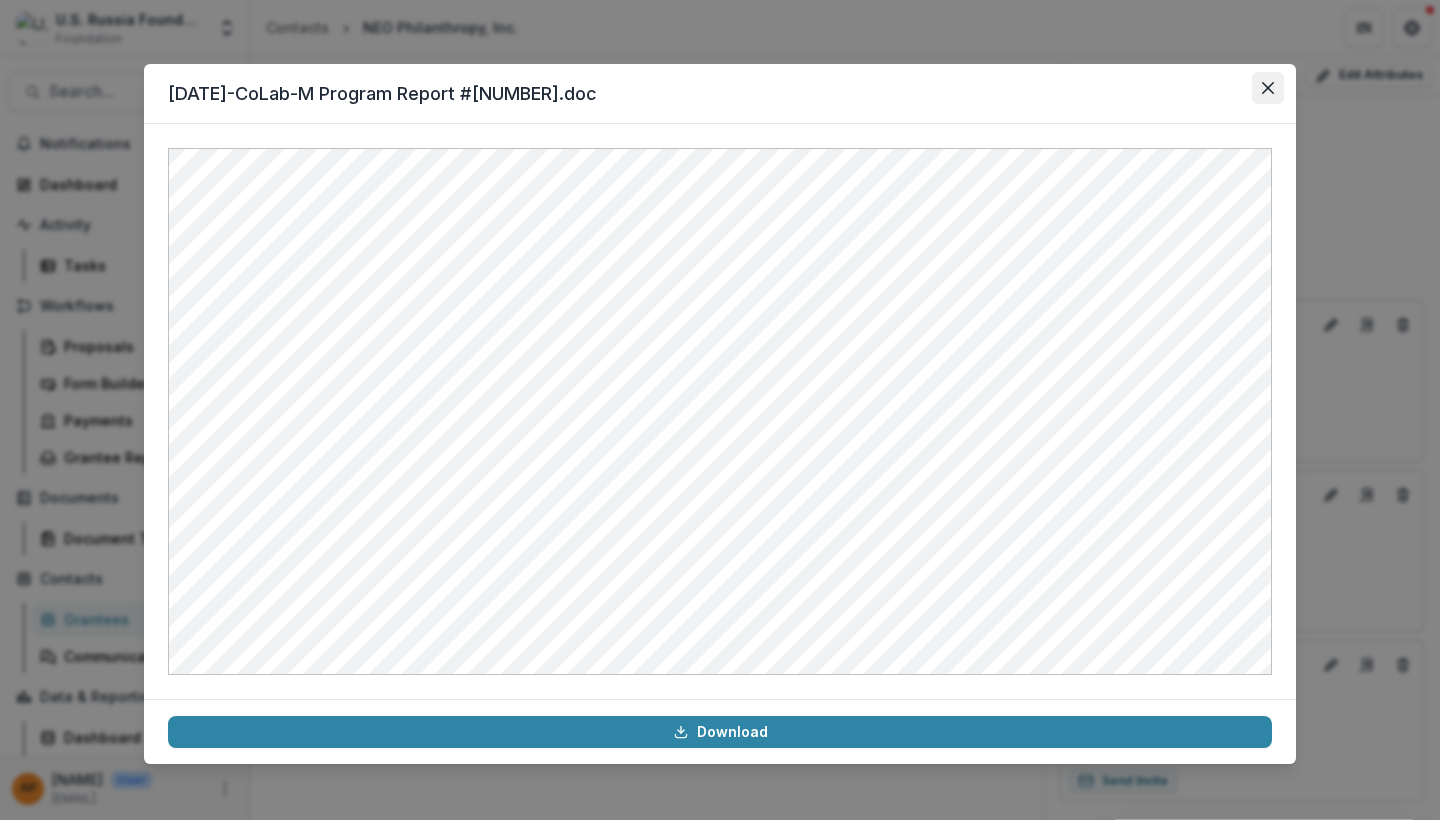 click 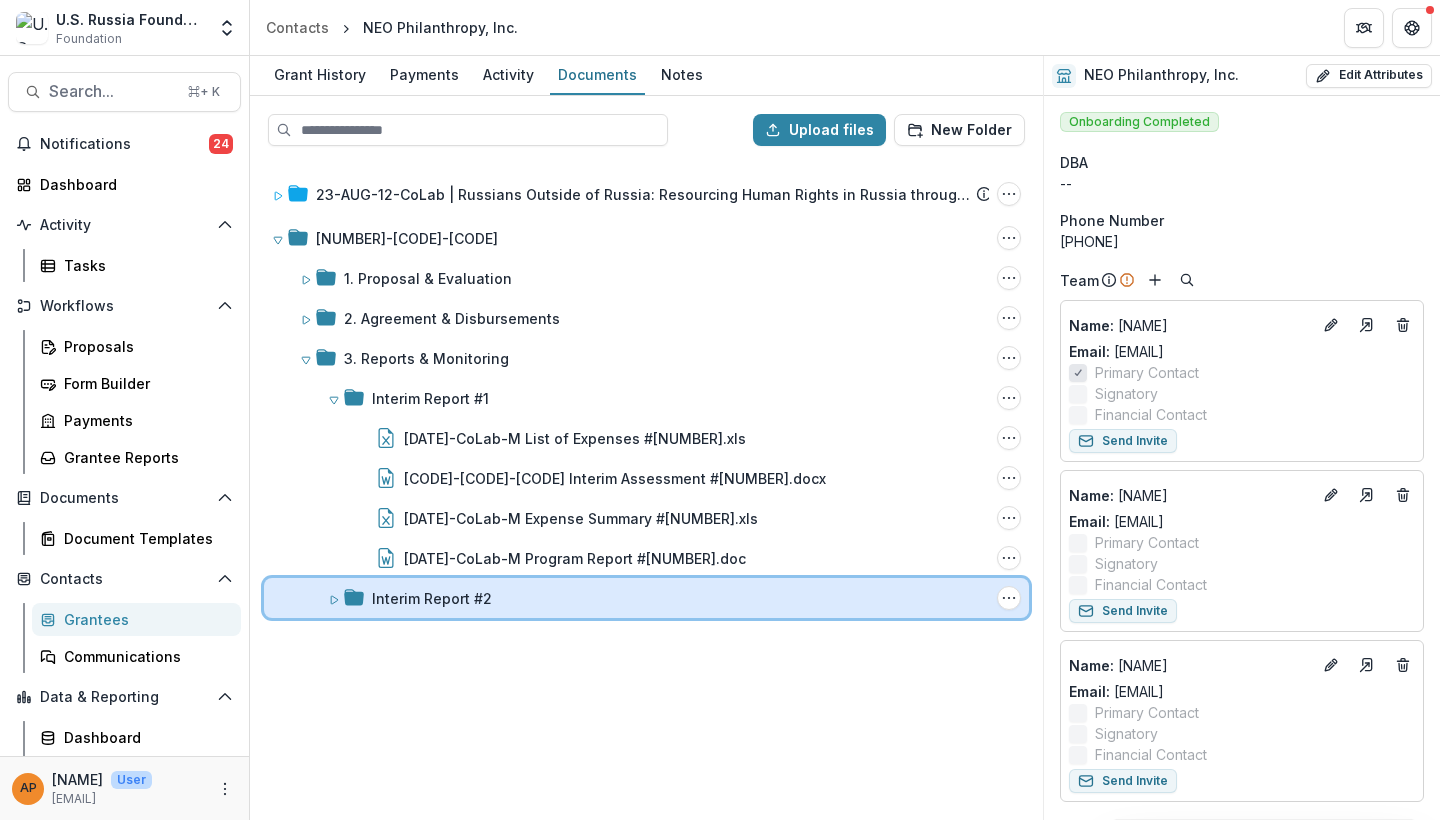 click on "Interim Report #2" at bounding box center (680, 598) 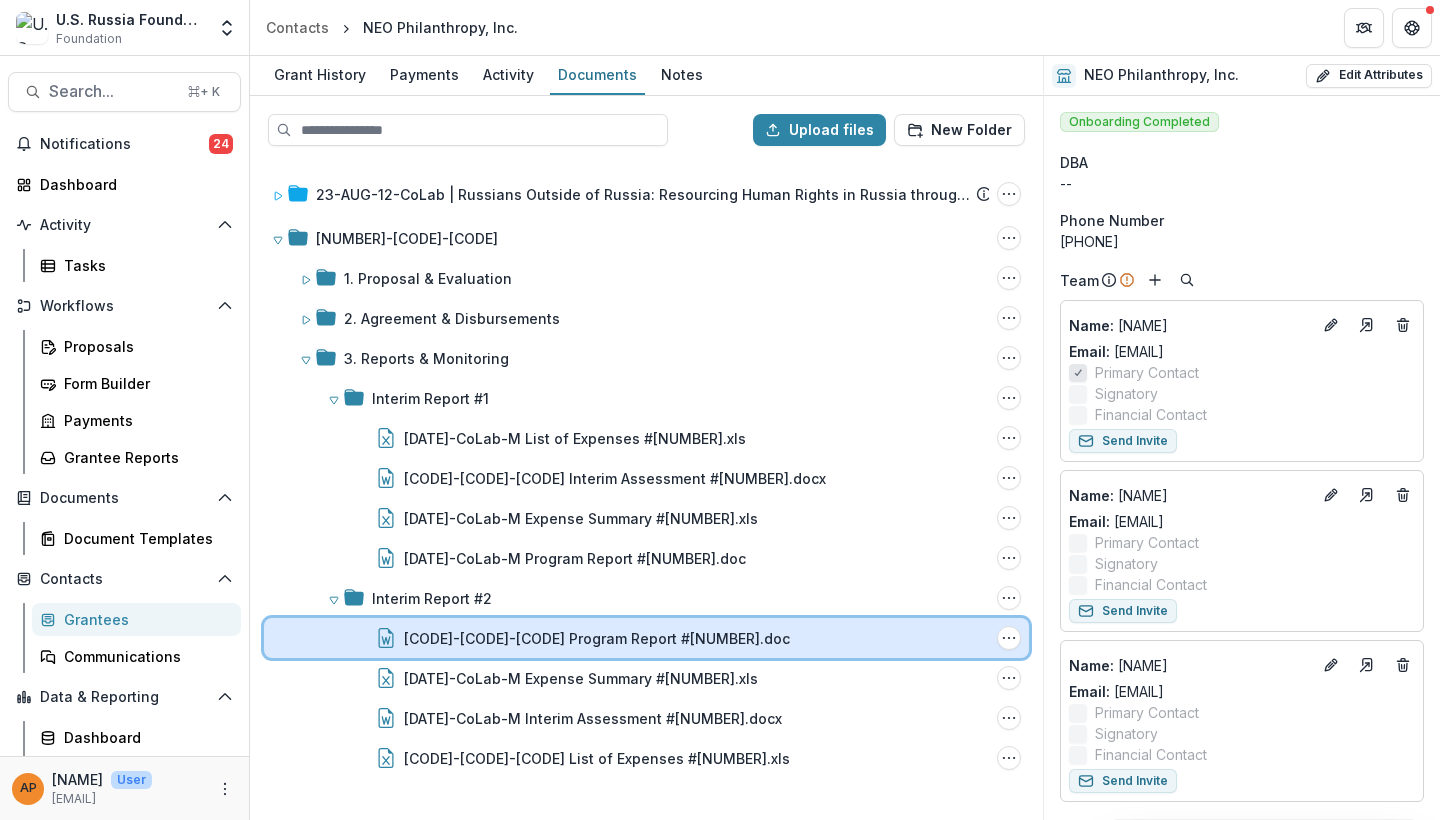 click on "[DATE]-CoLab-M Program Report #[NUMBER].doc File Options Download Rename Delete" at bounding box center (646, 638) 